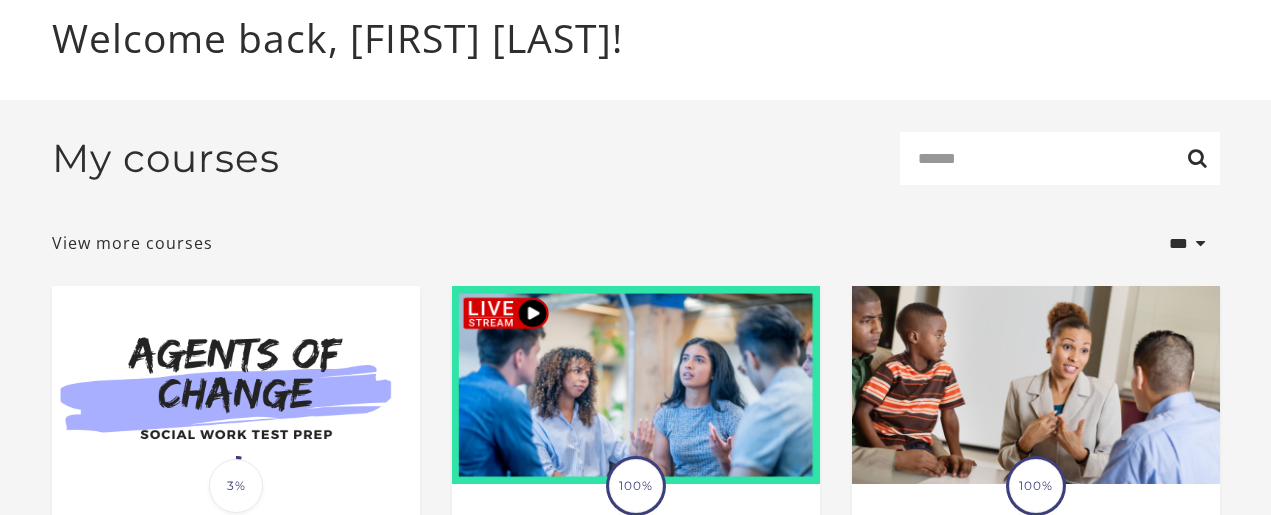 scroll, scrollTop: 0, scrollLeft: 0, axis: both 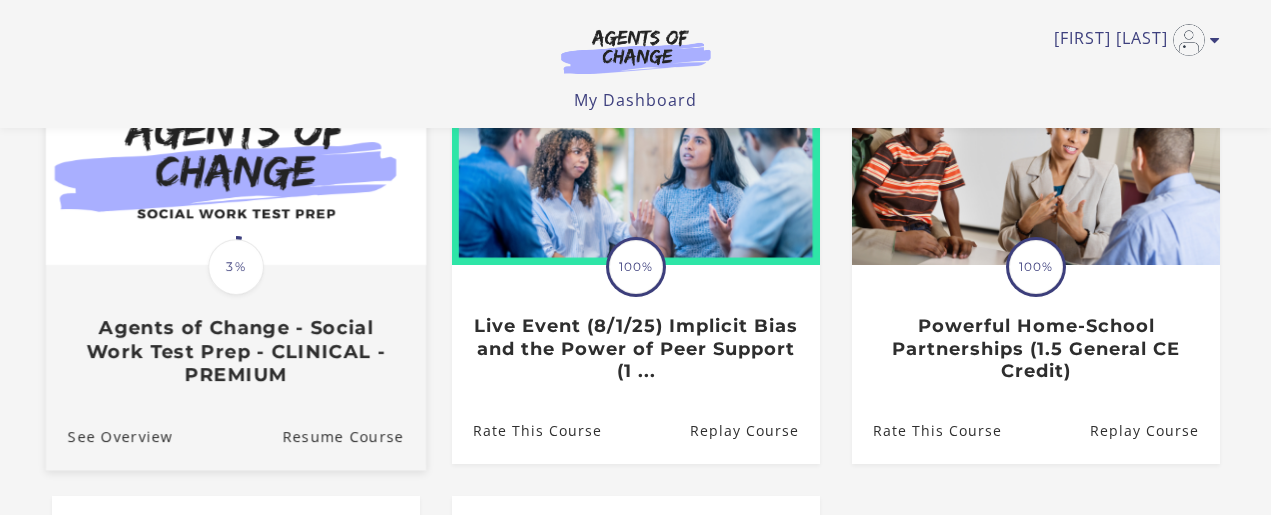 click on "Agents of Change - Social Work Test Prep - CLINICAL - PREMIUM" at bounding box center [235, 352] 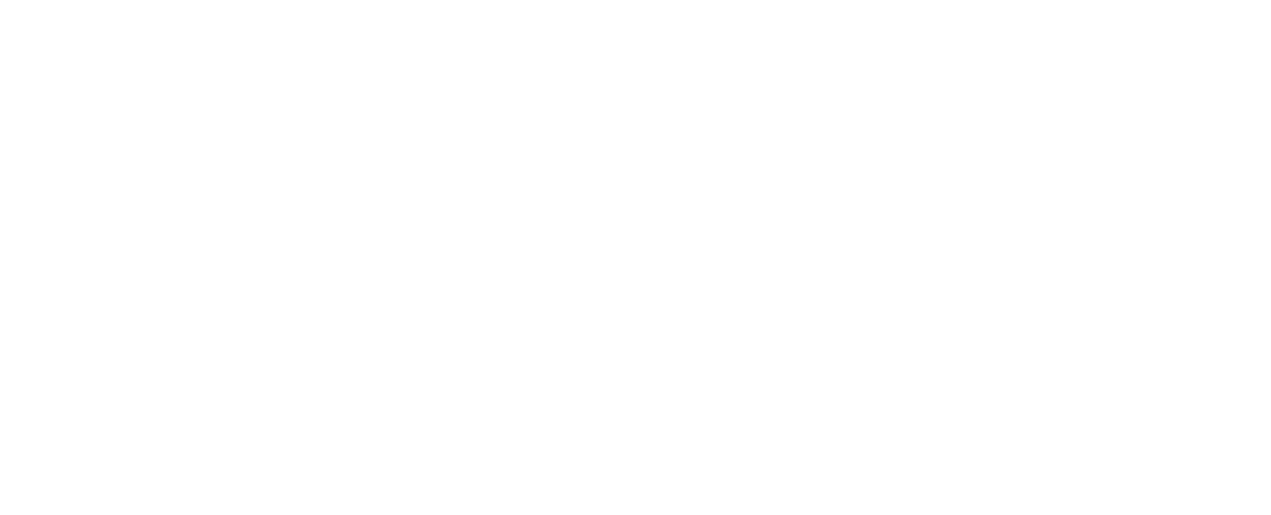scroll, scrollTop: 0, scrollLeft: 0, axis: both 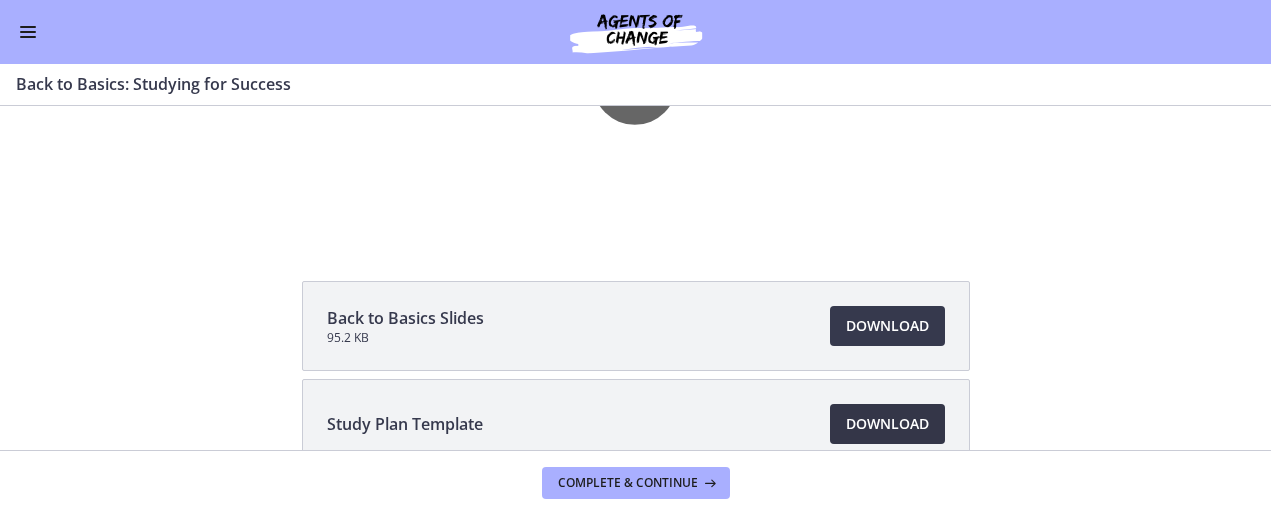 click on "Download
Opens in a new window" at bounding box center (887, 424) 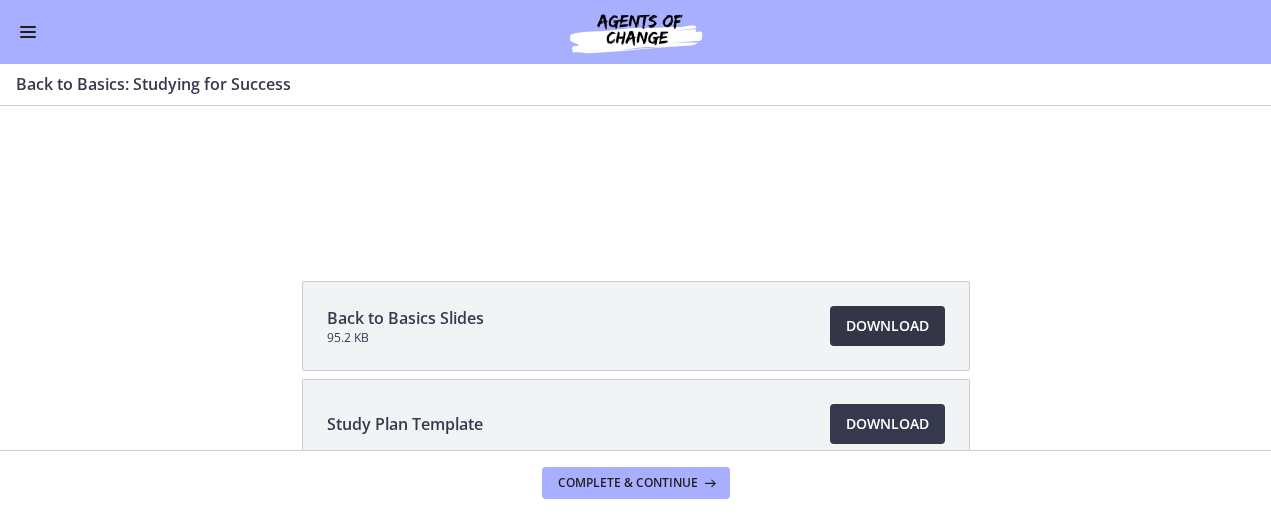 click on "Download
Opens in a new window" at bounding box center (887, 326) 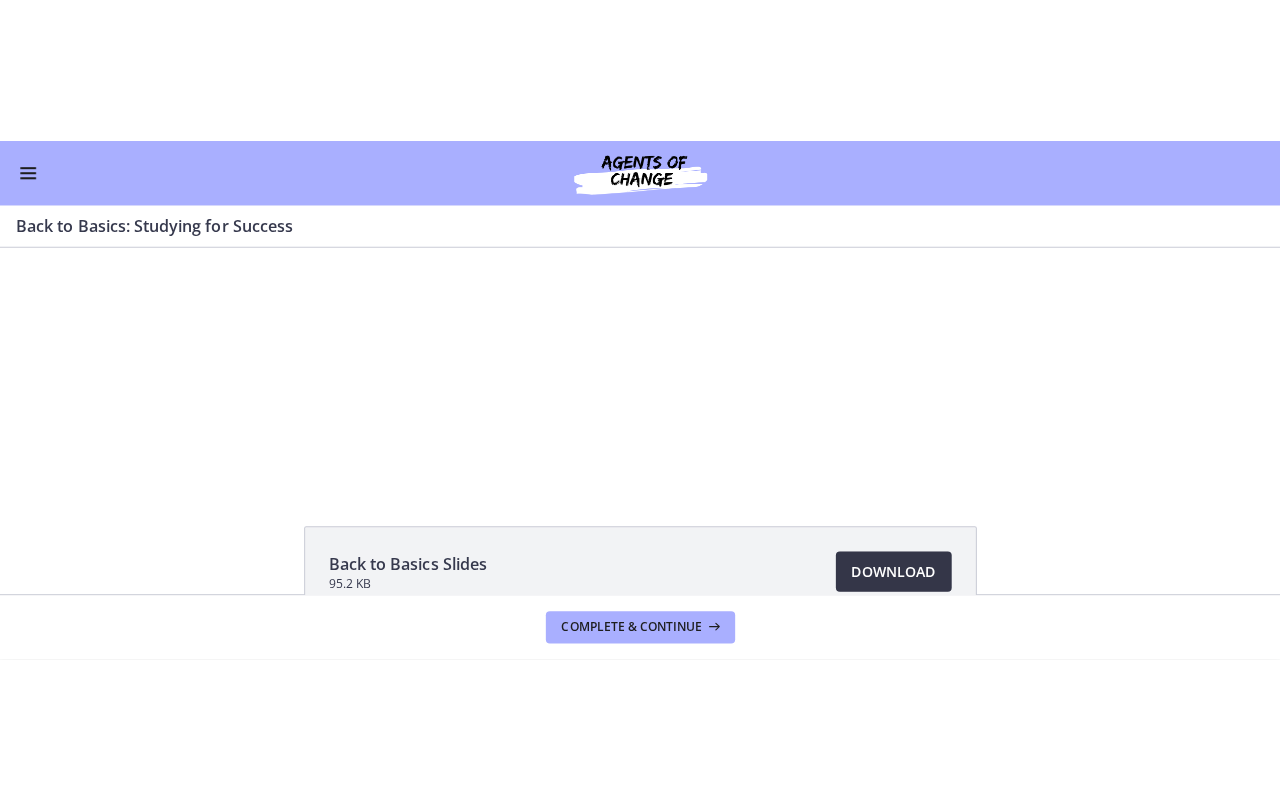 scroll, scrollTop: 0, scrollLeft: 0, axis: both 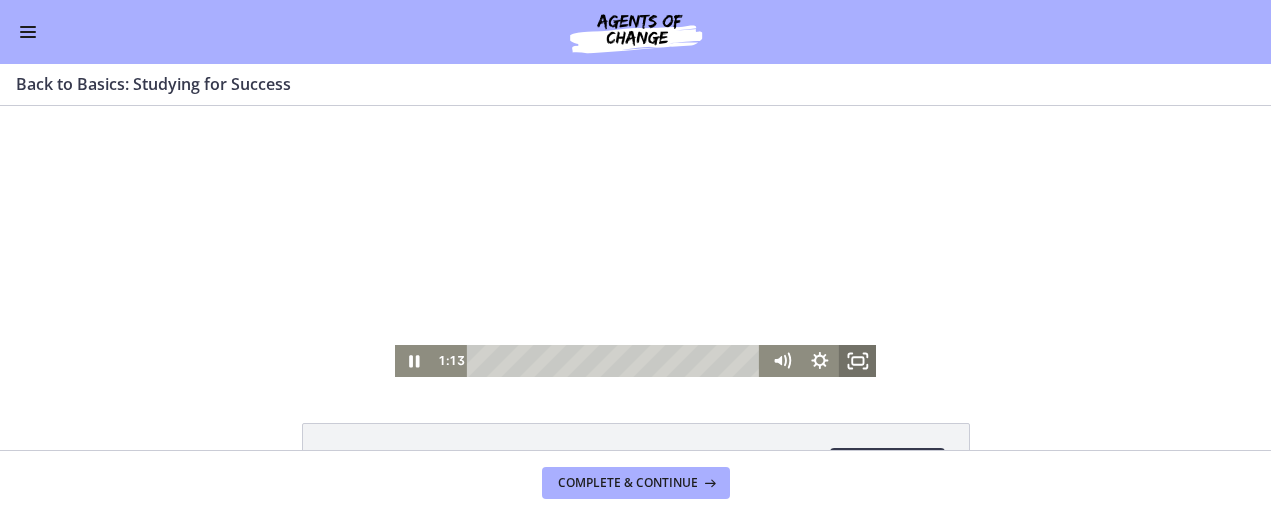 click 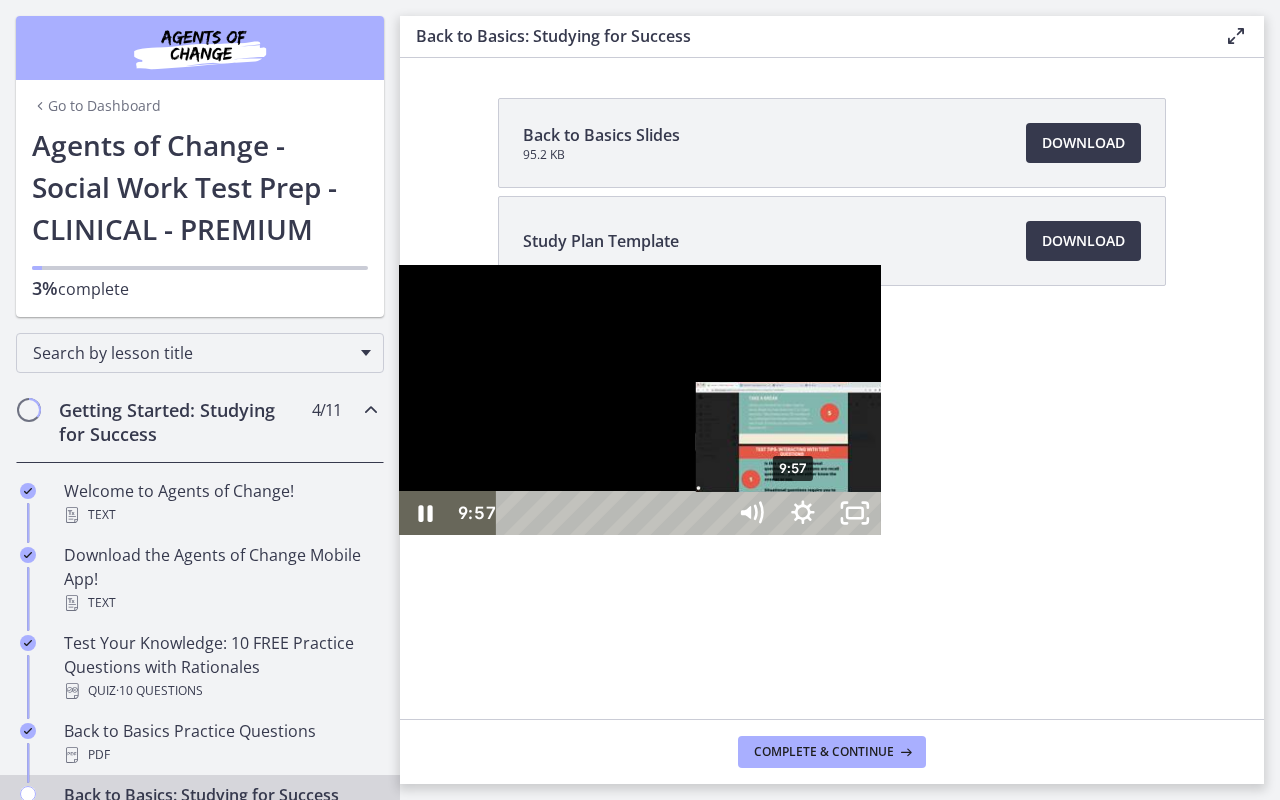 drag, startPoint x: 157, startPoint y: 775, endPoint x: 400, endPoint y: 776, distance: 243.00206 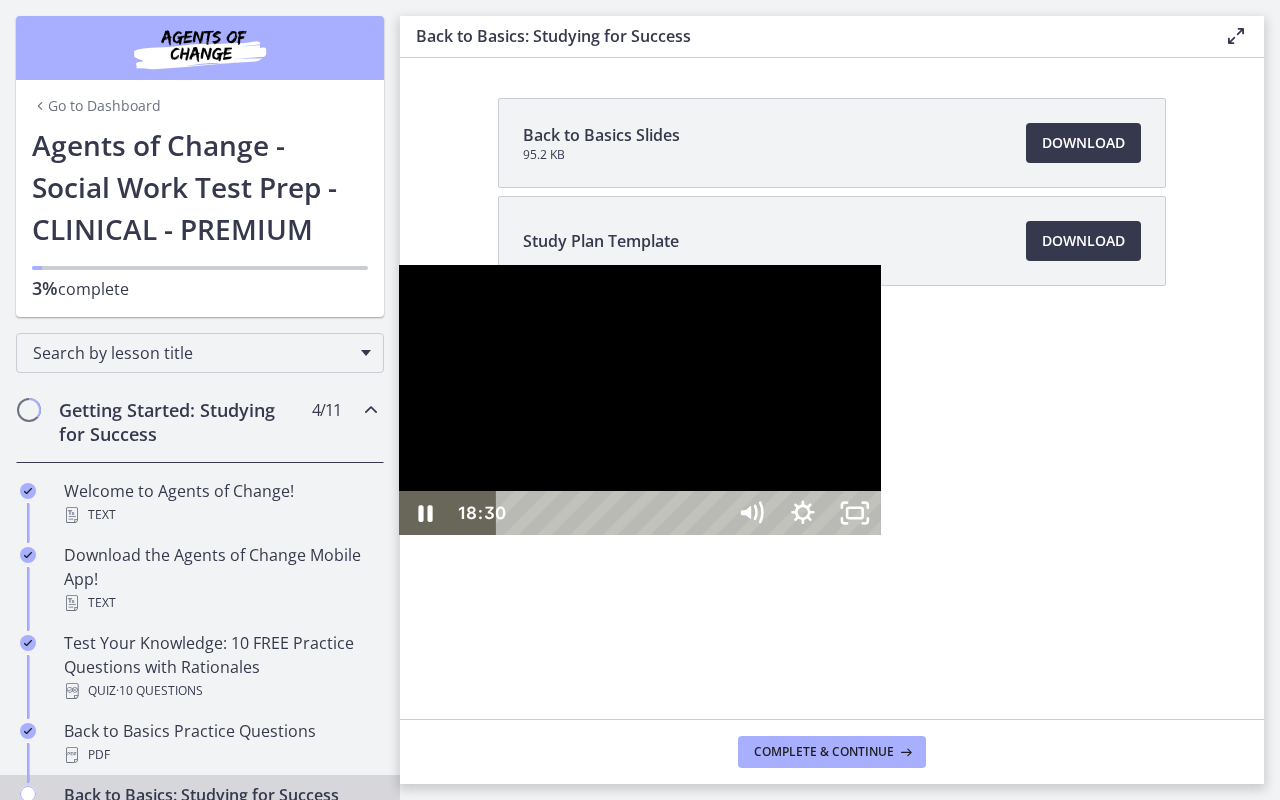 click on "18:30" at bounding box center [613, 513] 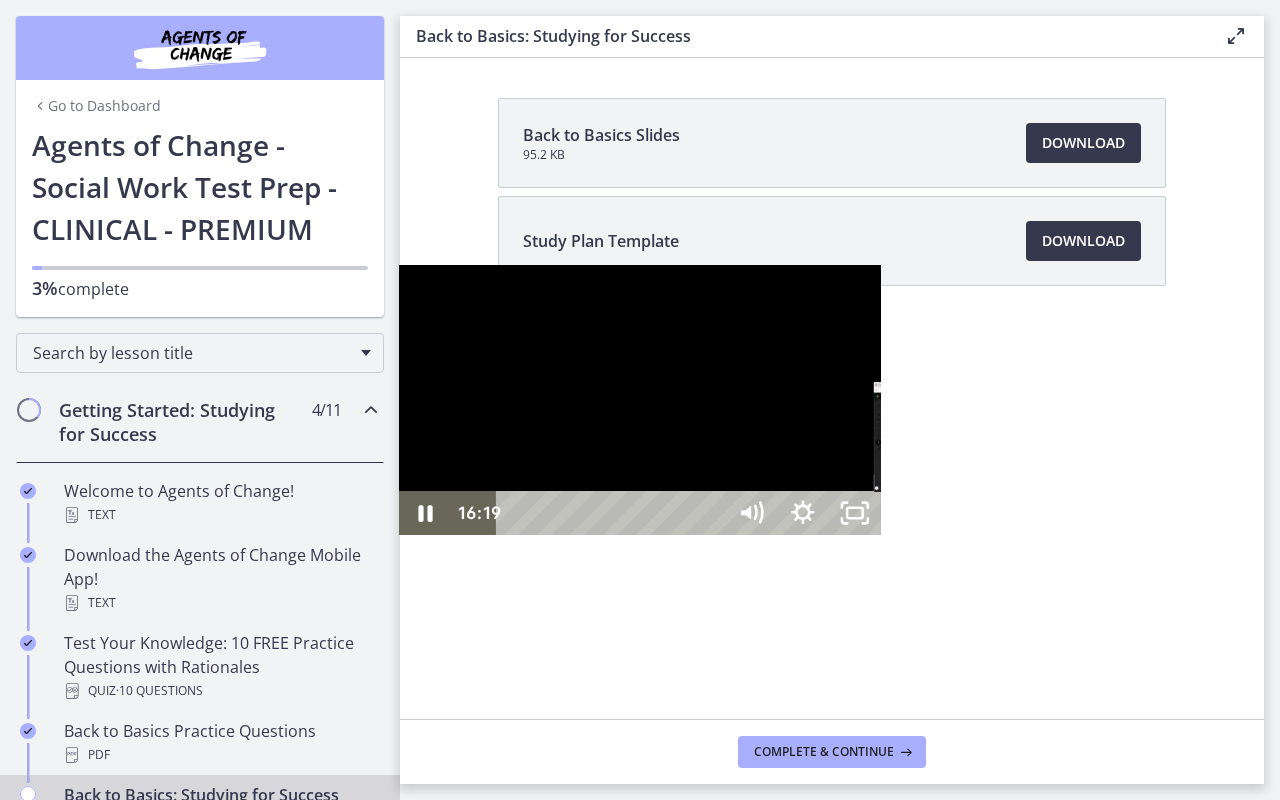 drag, startPoint x: 677, startPoint y: 777, endPoint x: 578, endPoint y: 778, distance: 99.00505 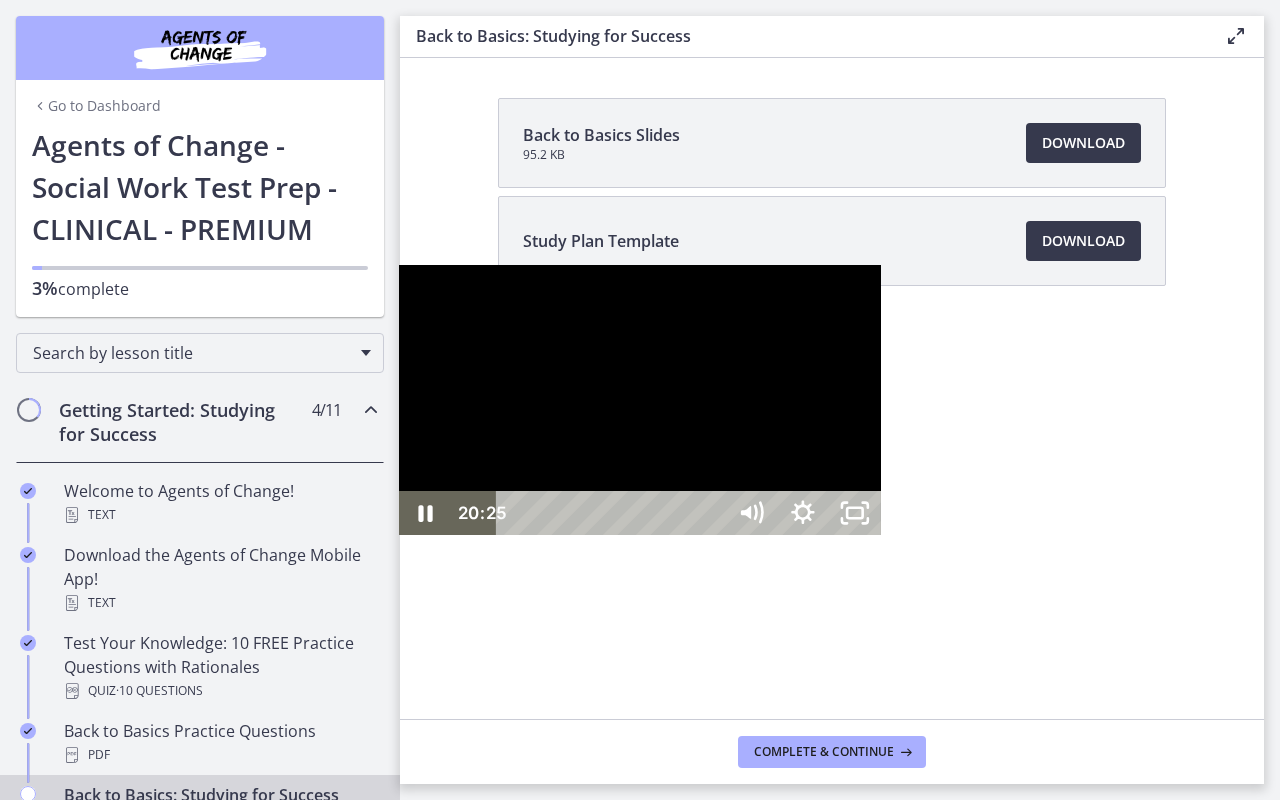 drag, startPoint x: 661, startPoint y: 774, endPoint x: 693, endPoint y: 774, distance: 32 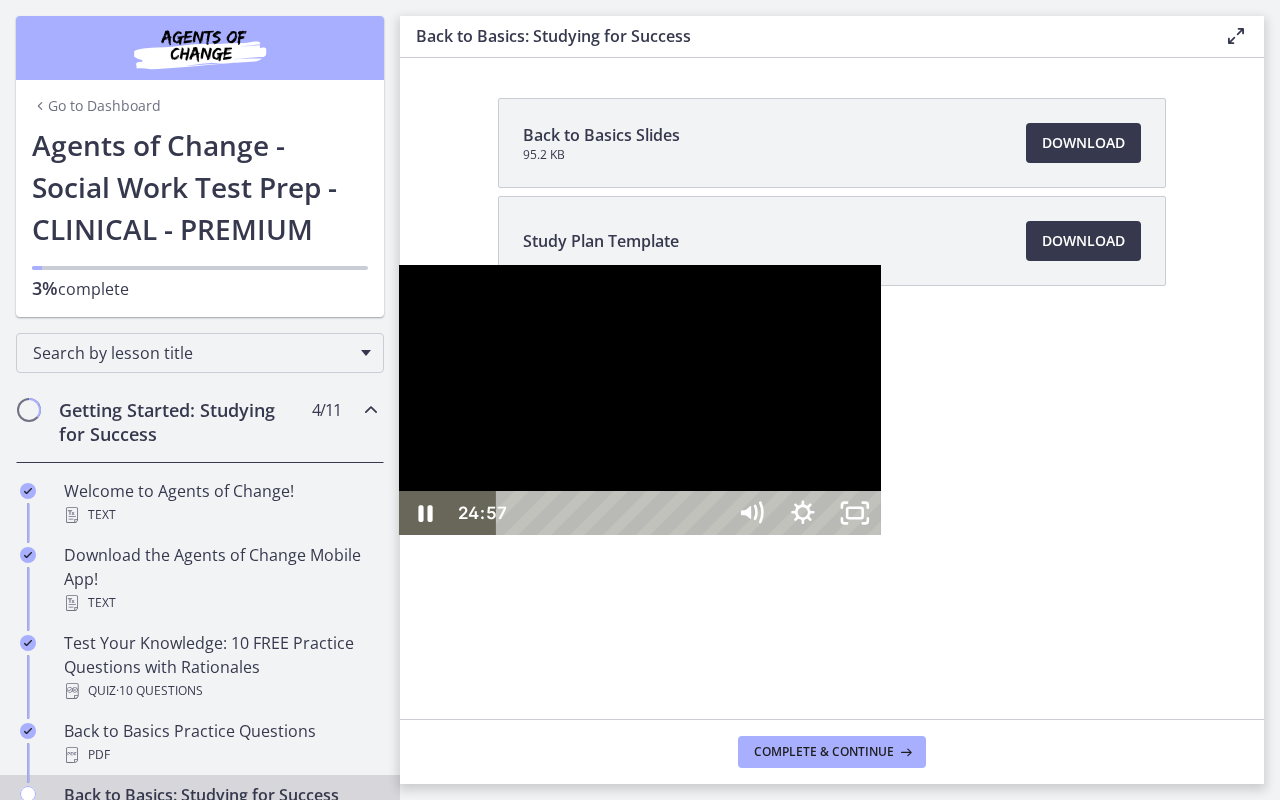drag, startPoint x: 693, startPoint y: 774, endPoint x: 819, endPoint y: 780, distance: 126.14278 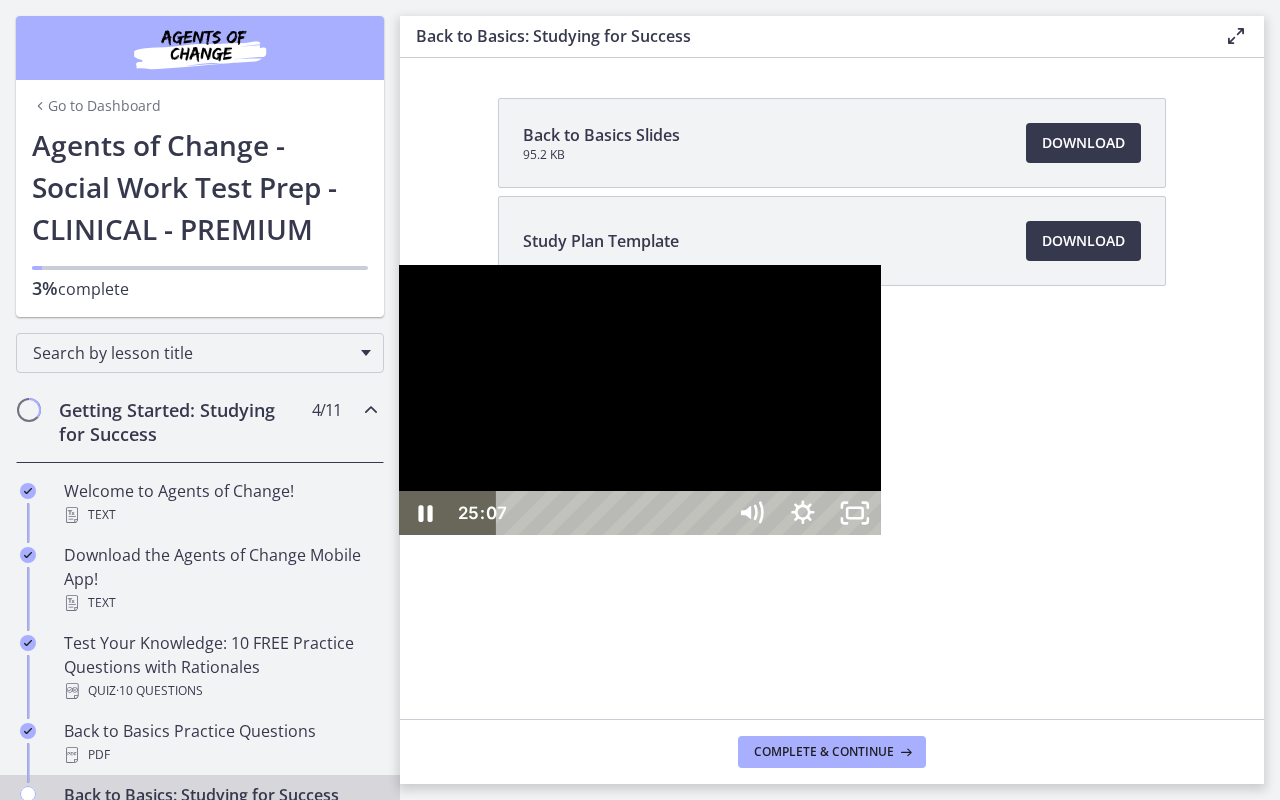 drag, startPoint x: 1226, startPoint y: 374, endPoint x: 1224, endPoint y: 395, distance: 21.095022 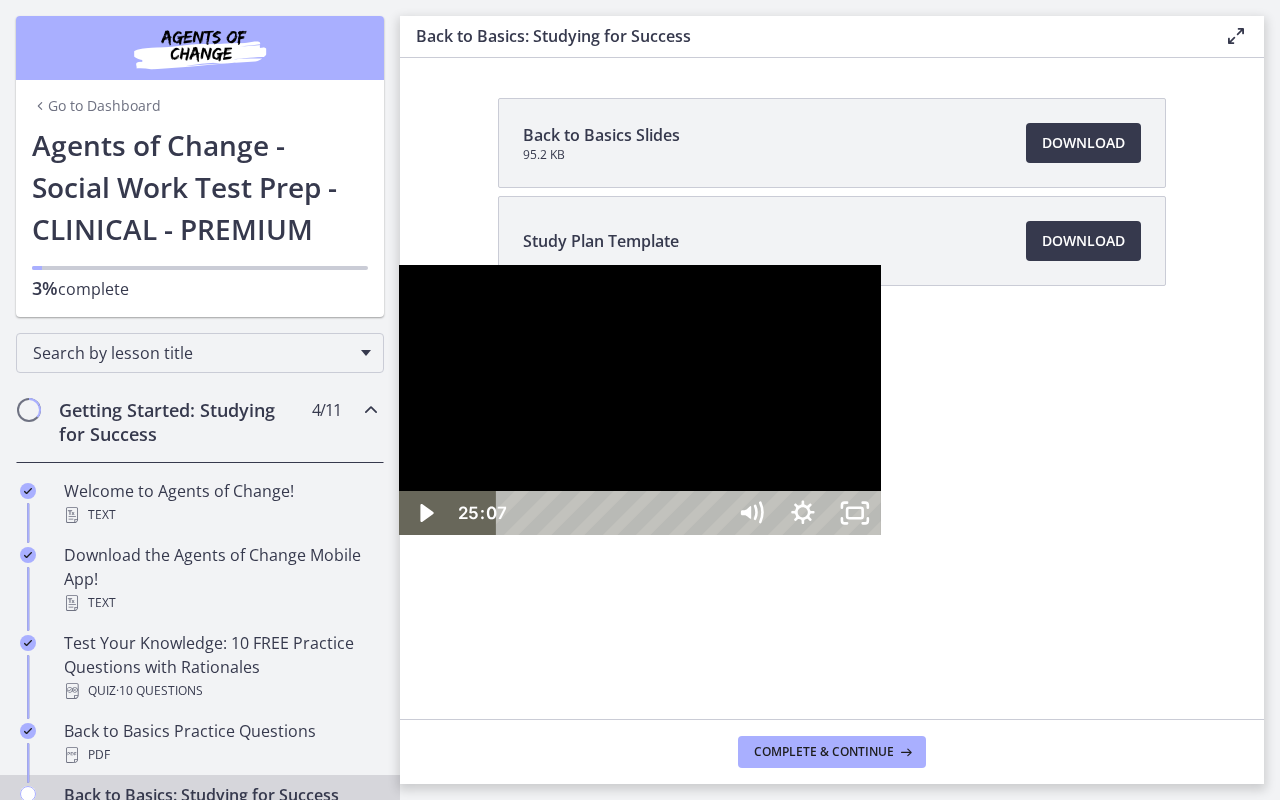 click at bounding box center [640, 400] 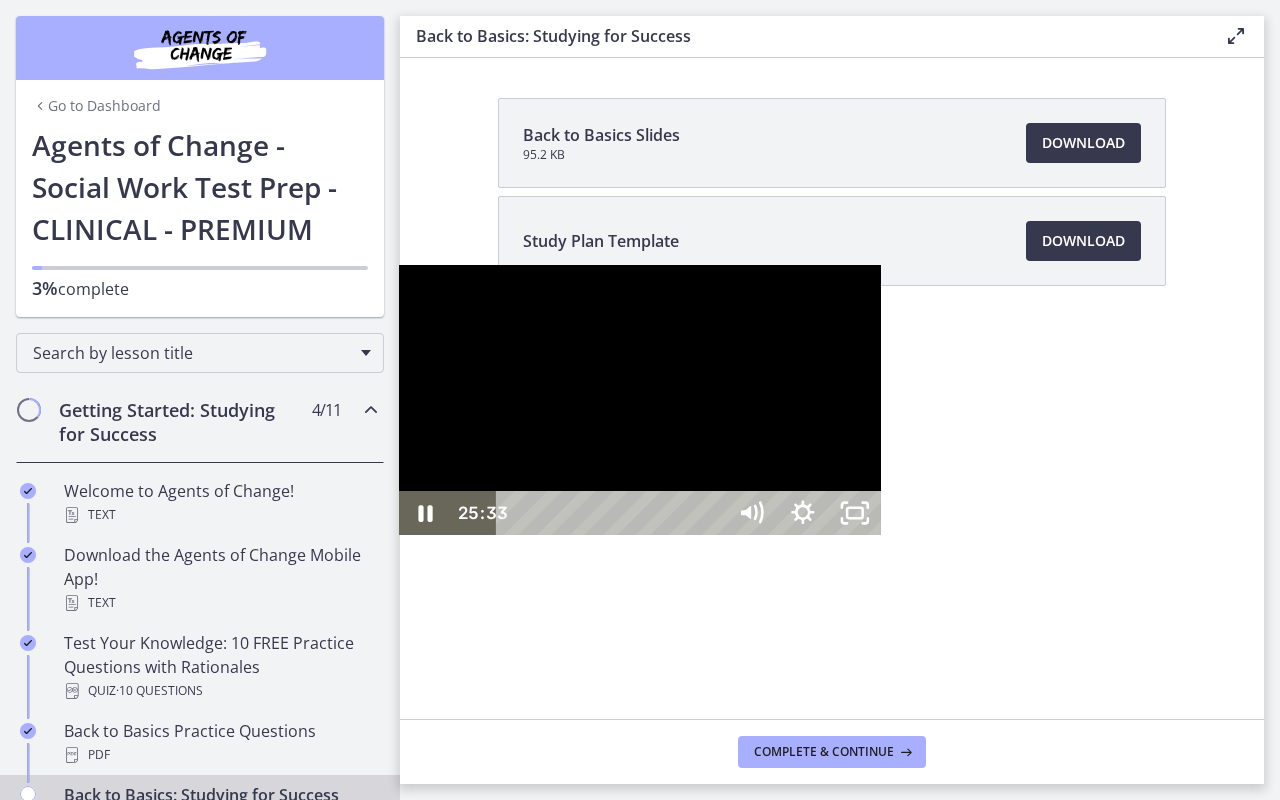 click at bounding box center [1229, 513] 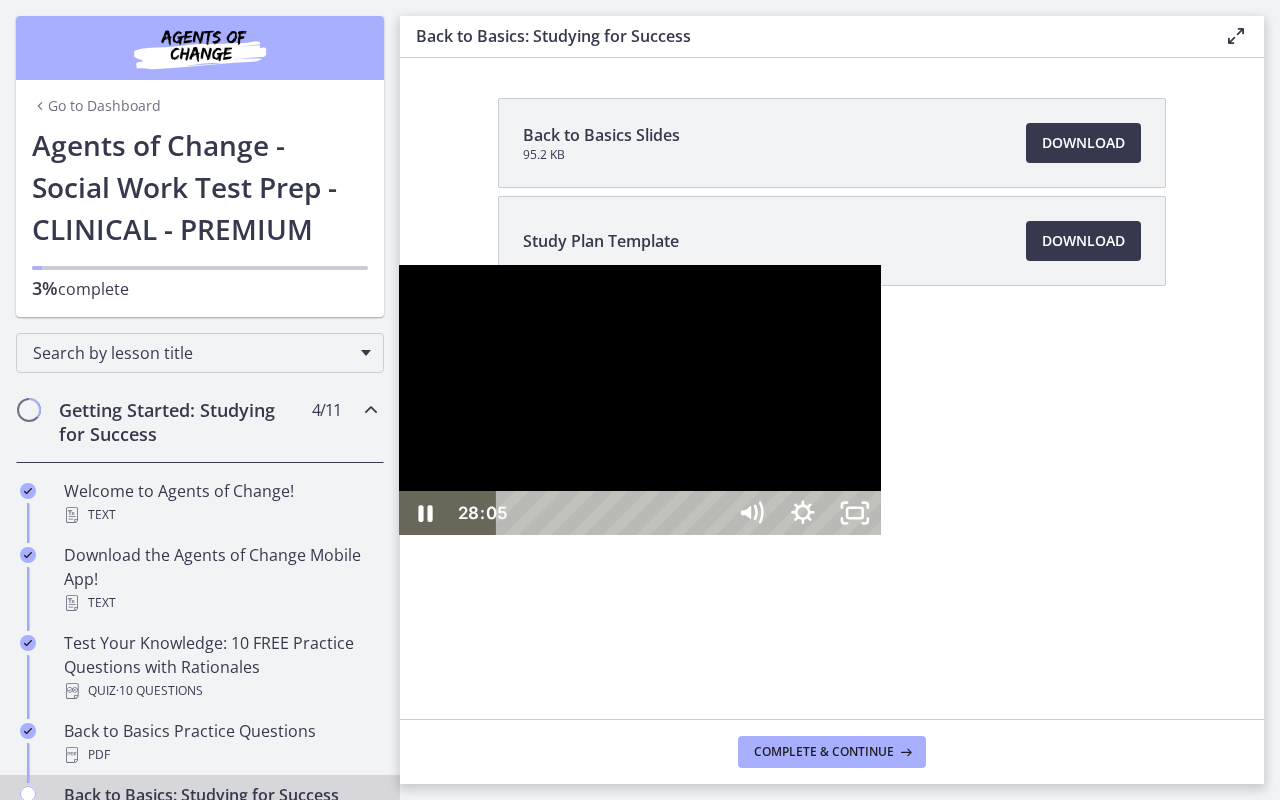 drag, startPoint x: 839, startPoint y: 778, endPoint x: 907, endPoint y: 778, distance: 68 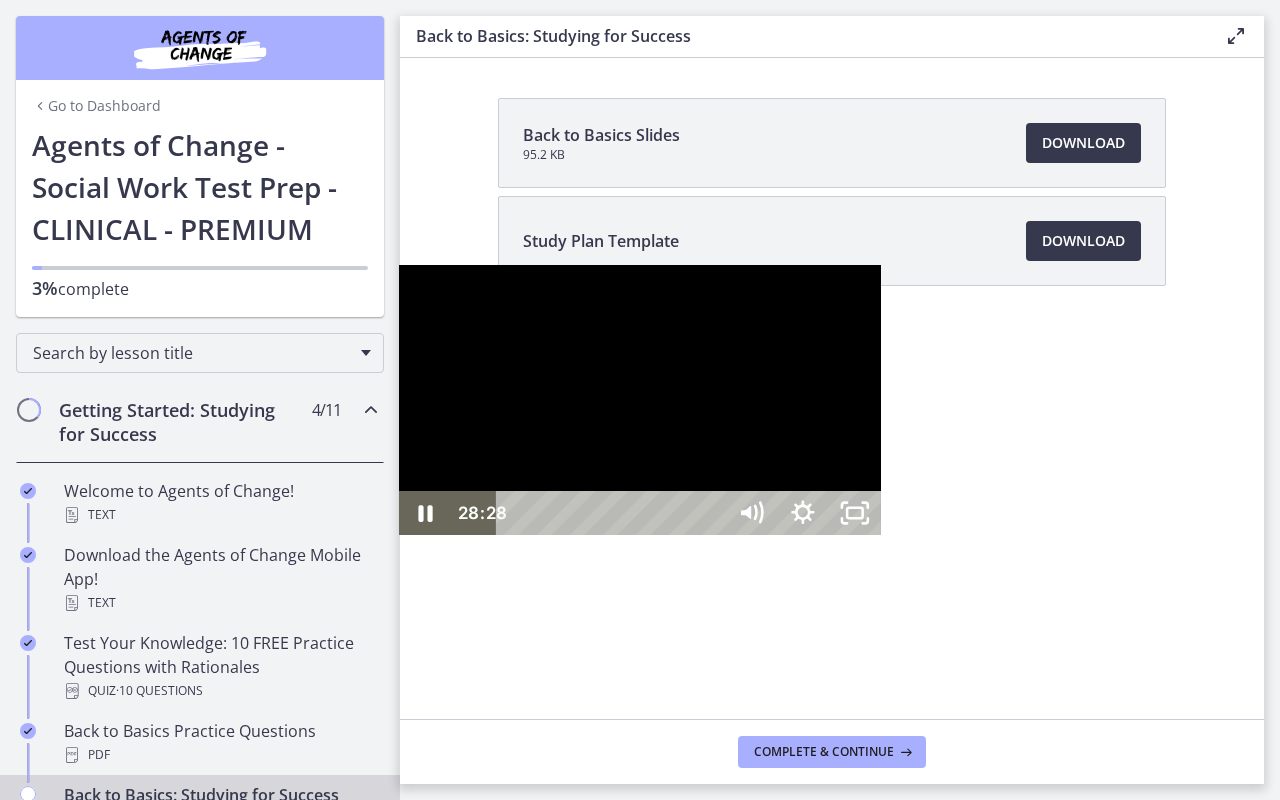 drag, startPoint x: 907, startPoint y: 778, endPoint x: 918, endPoint y: 778, distance: 11 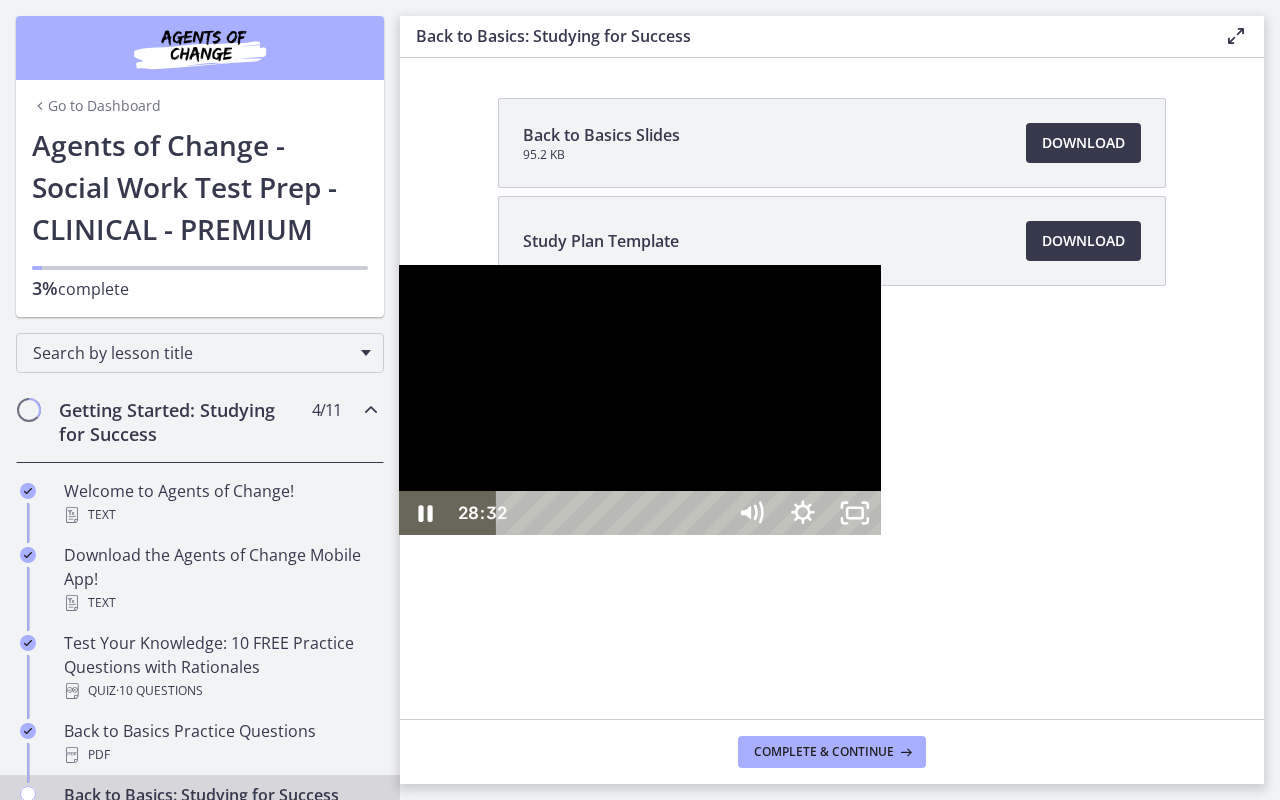 click at bounding box center (640, 400) 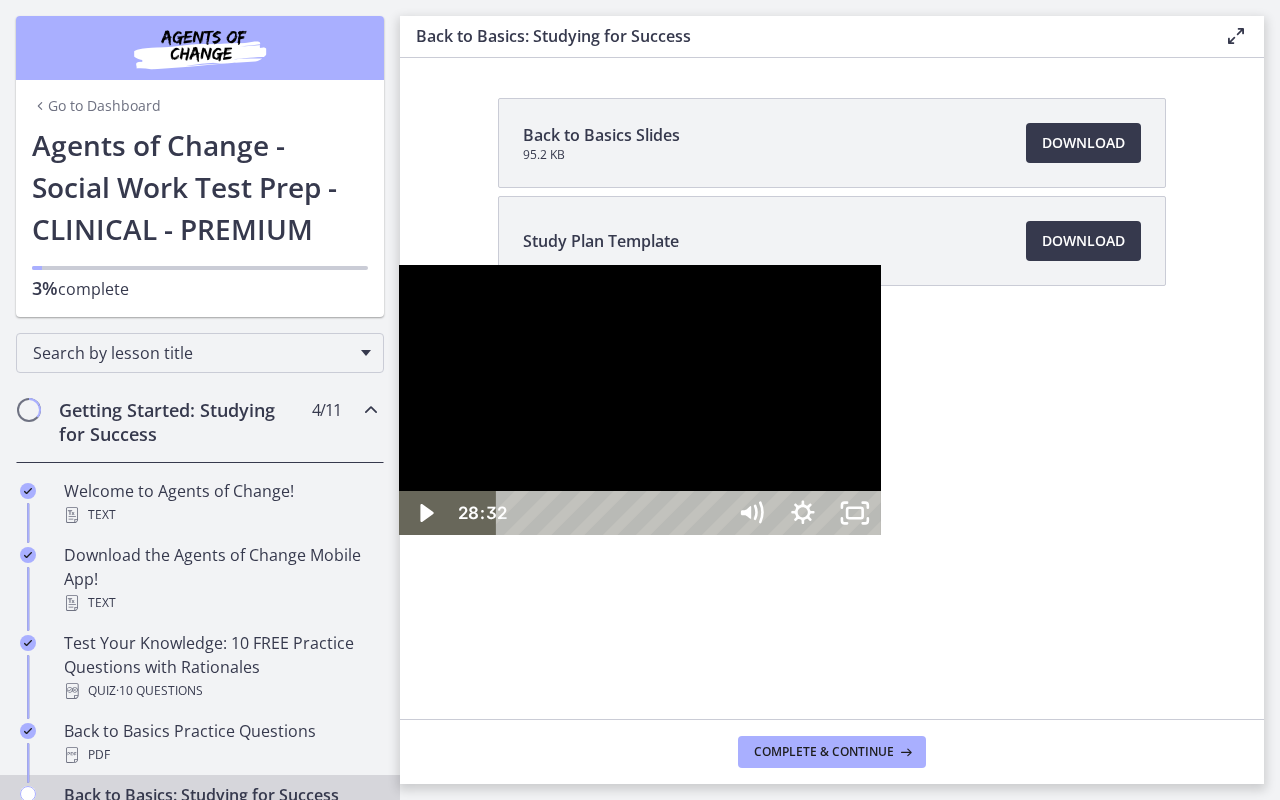 click at bounding box center (640, 400) 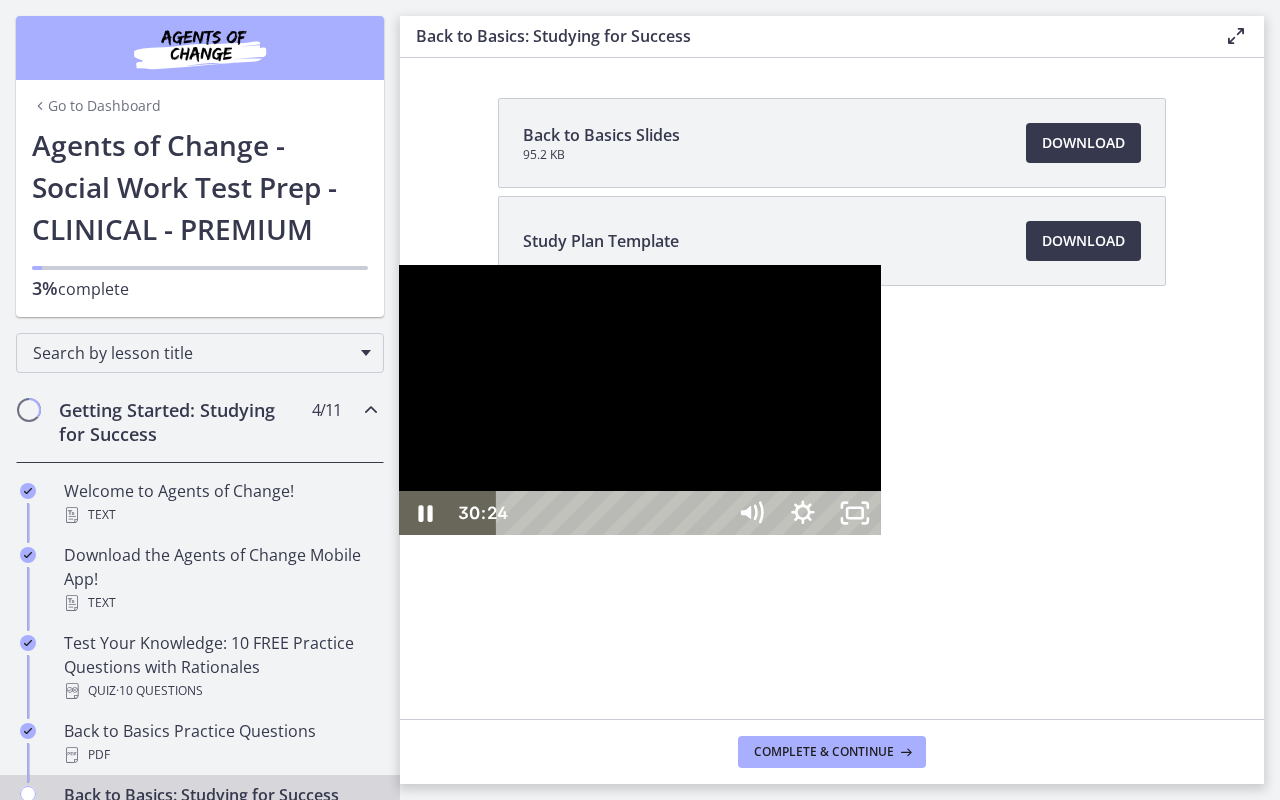 drag, startPoint x: 925, startPoint y: 780, endPoint x: 972, endPoint y: 780, distance: 47 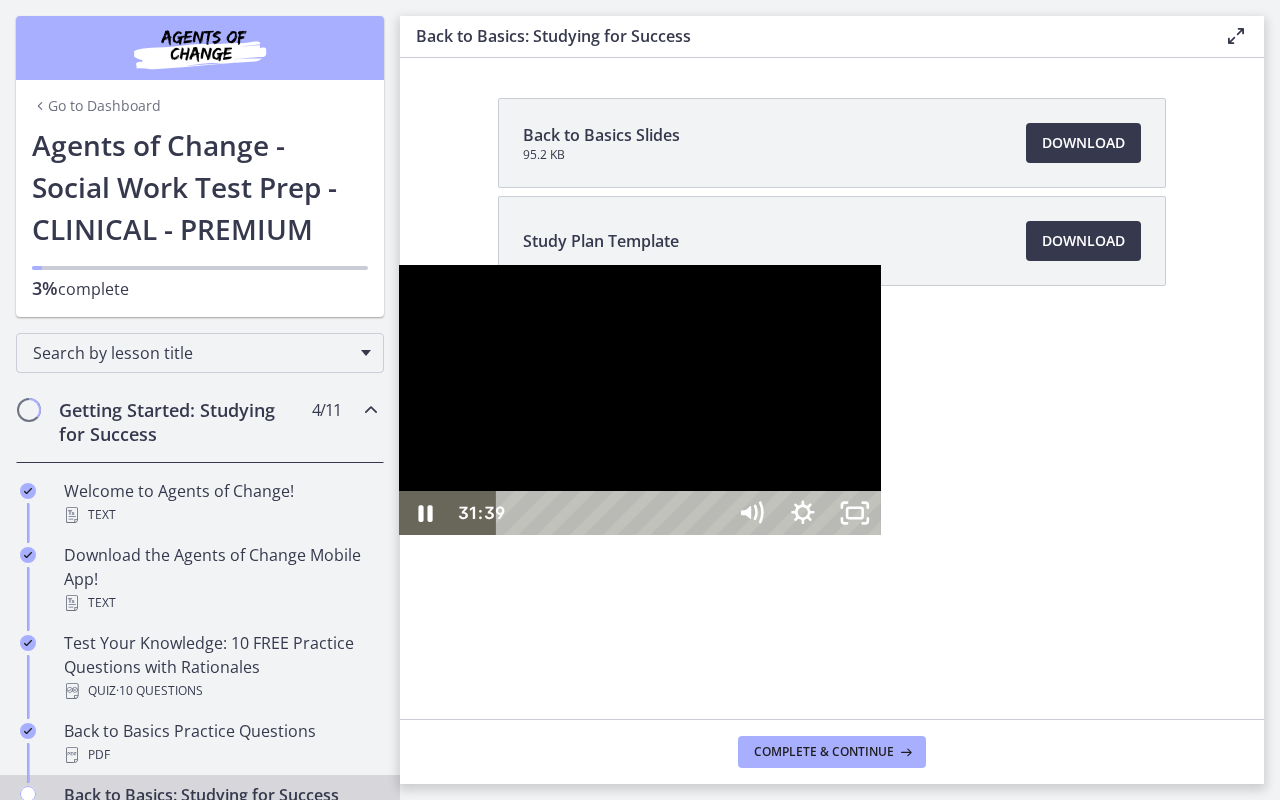 drag, startPoint x: 972, startPoint y: 780, endPoint x: 1007, endPoint y: 780, distance: 35 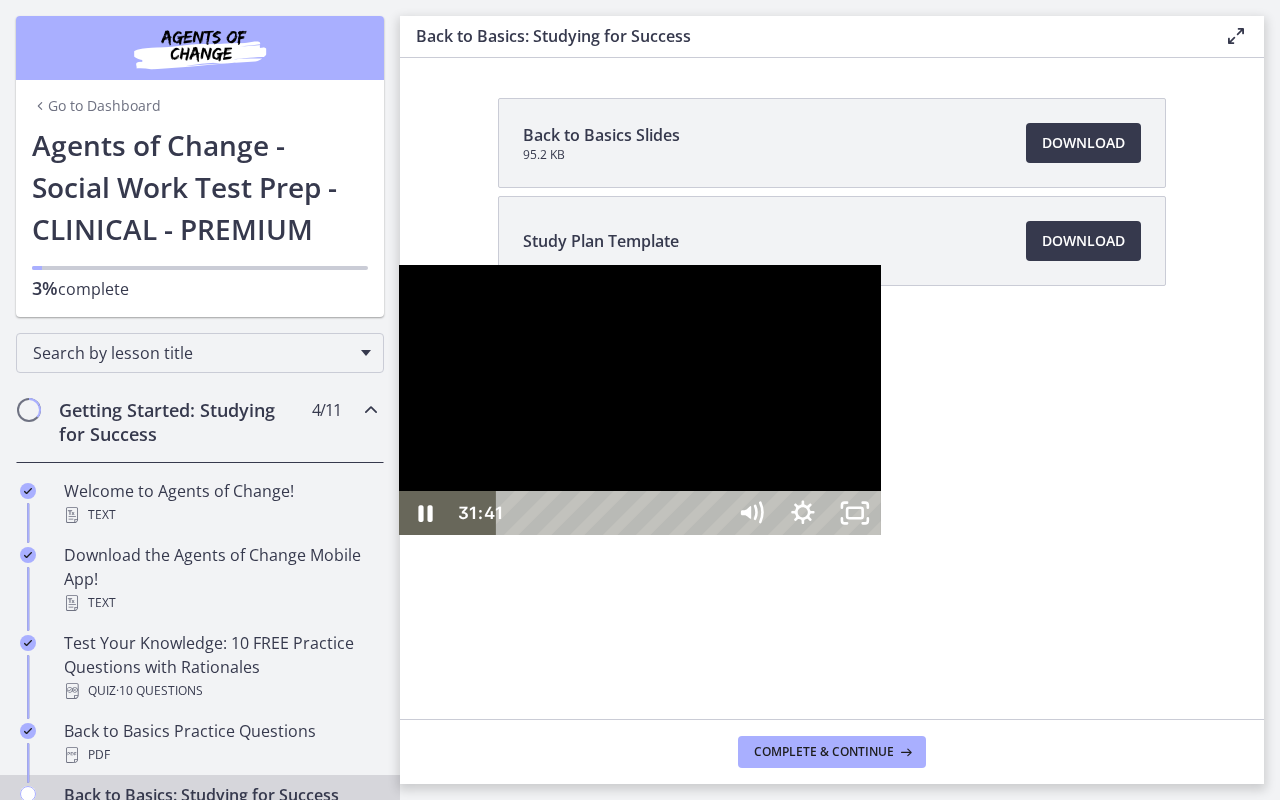 click at bounding box center [640, 400] 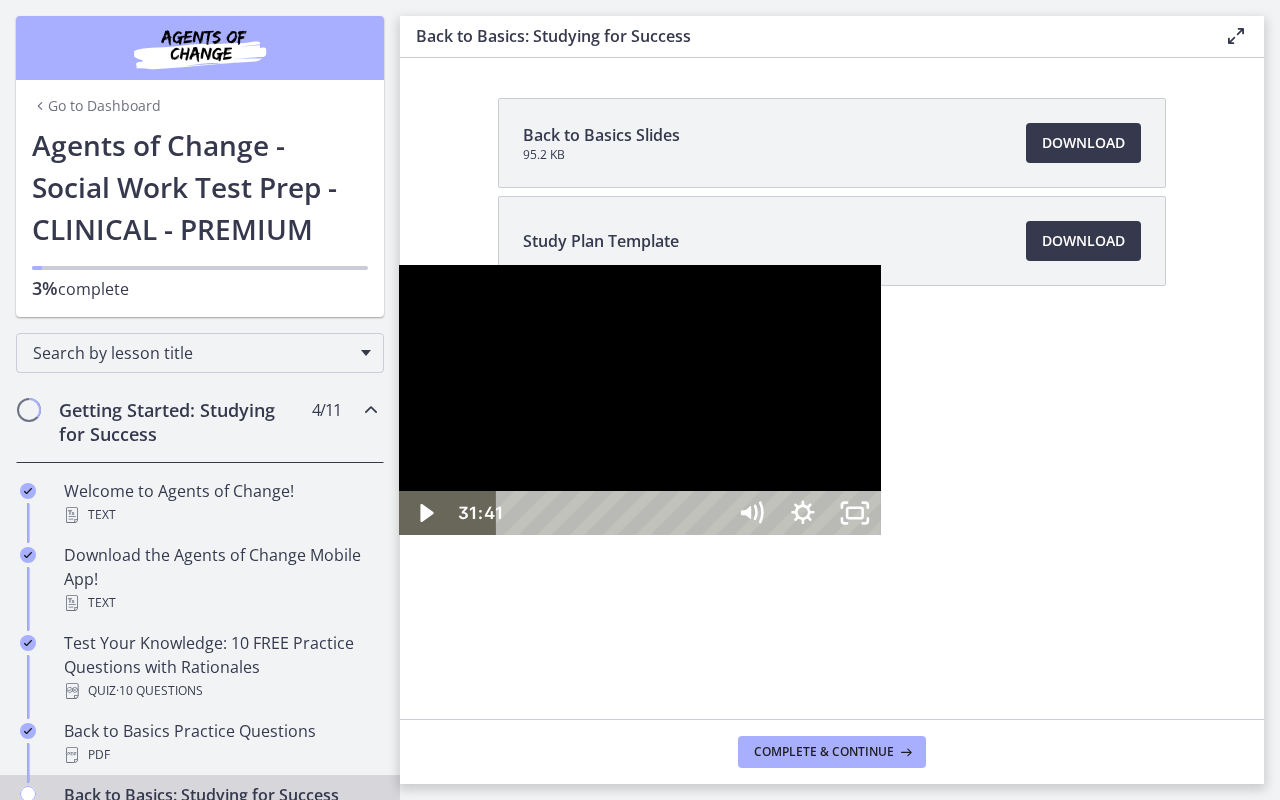 click at bounding box center (640, 400) 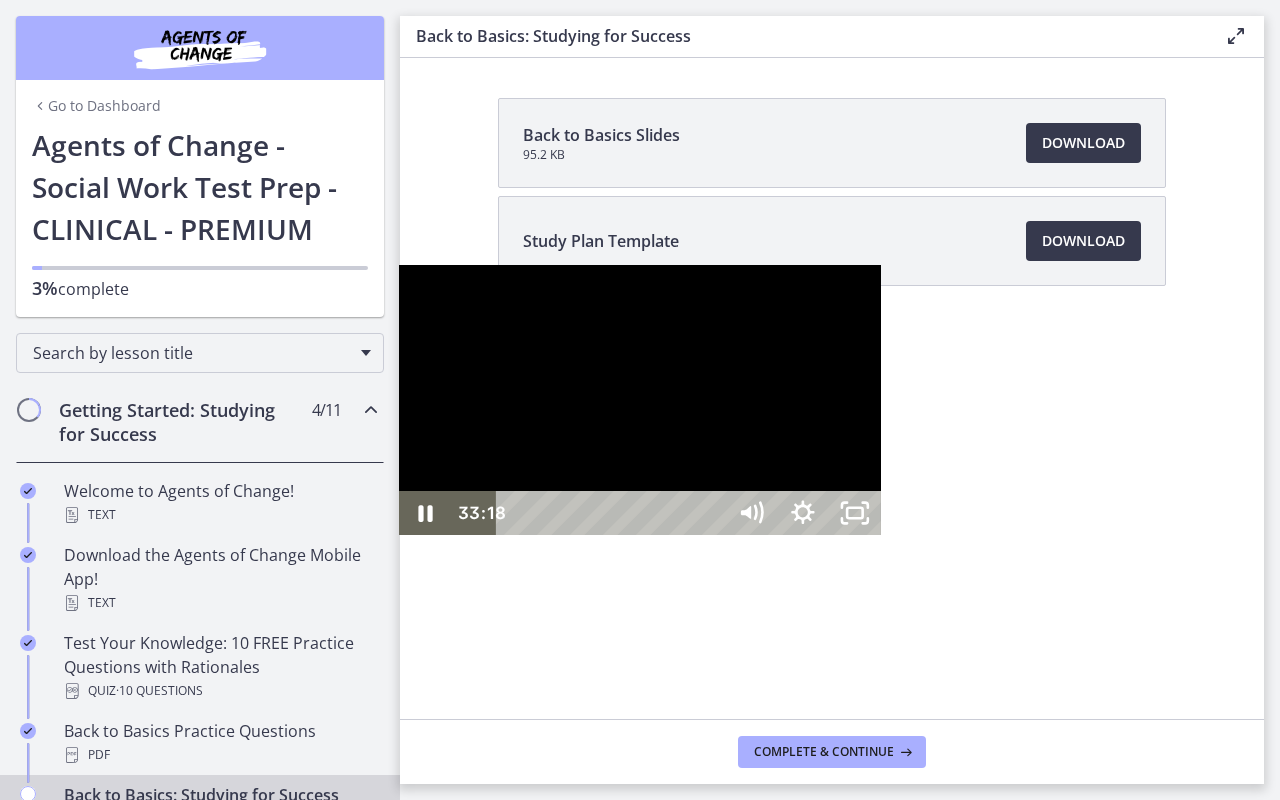 drag, startPoint x: 1011, startPoint y: 776, endPoint x: 1053, endPoint y: 784, distance: 42.755116 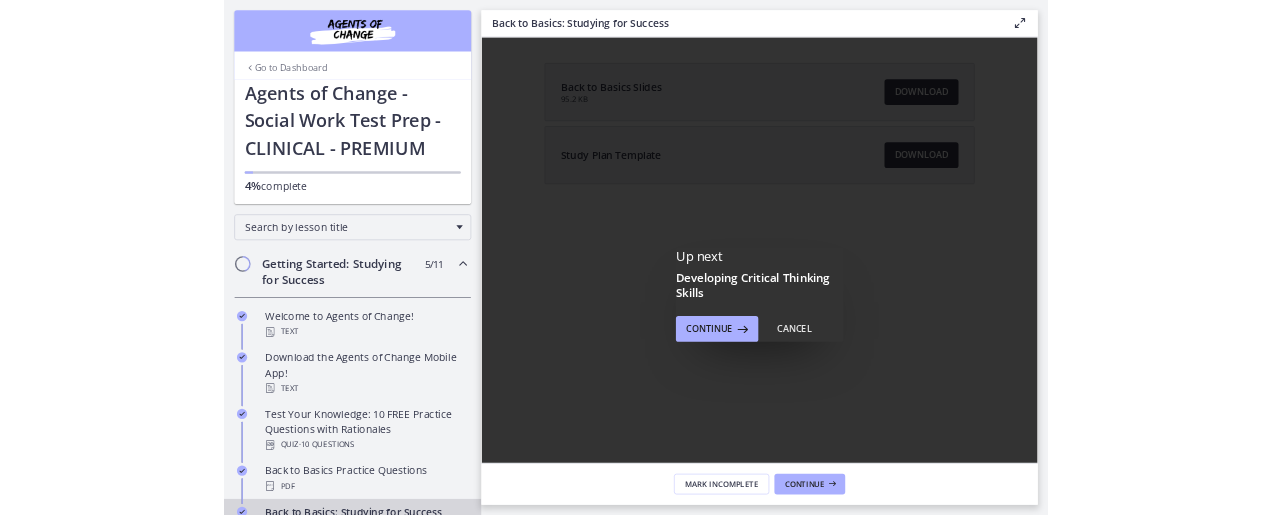 scroll, scrollTop: 0, scrollLeft: 0, axis: both 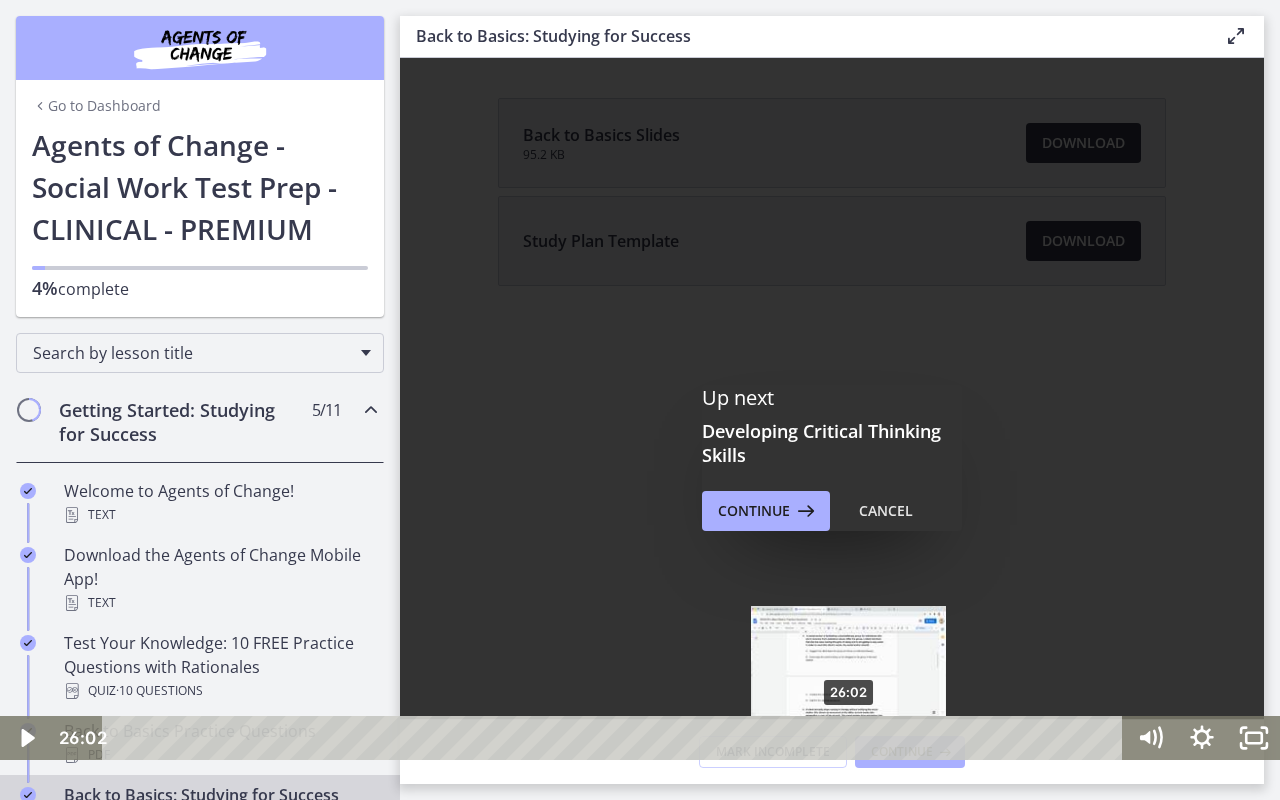 click on "26:02" at bounding box center [616, 738] 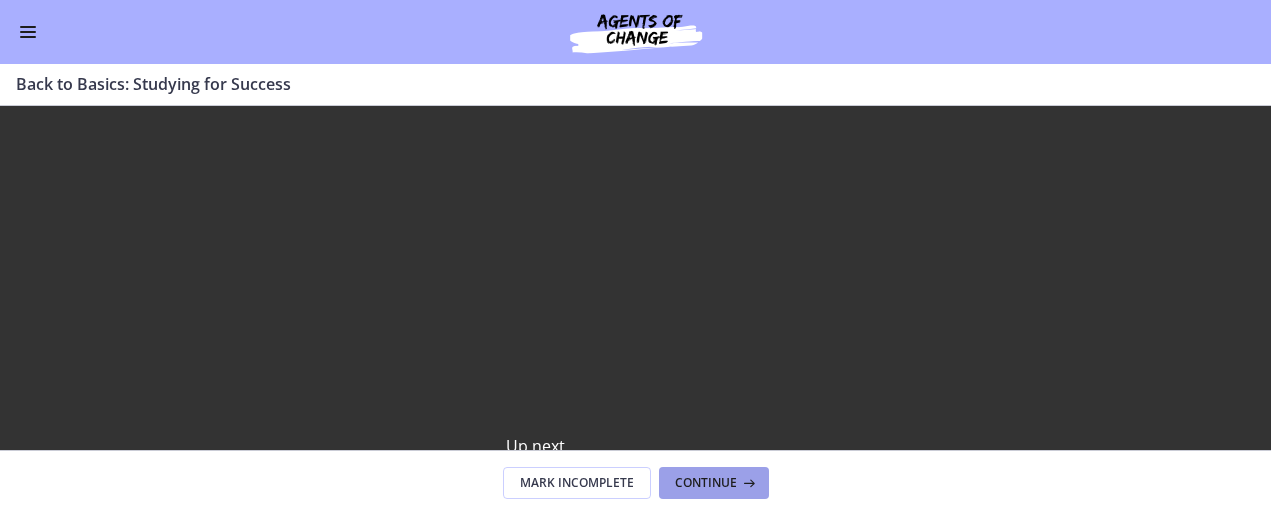 click on "Continue" at bounding box center [706, 483] 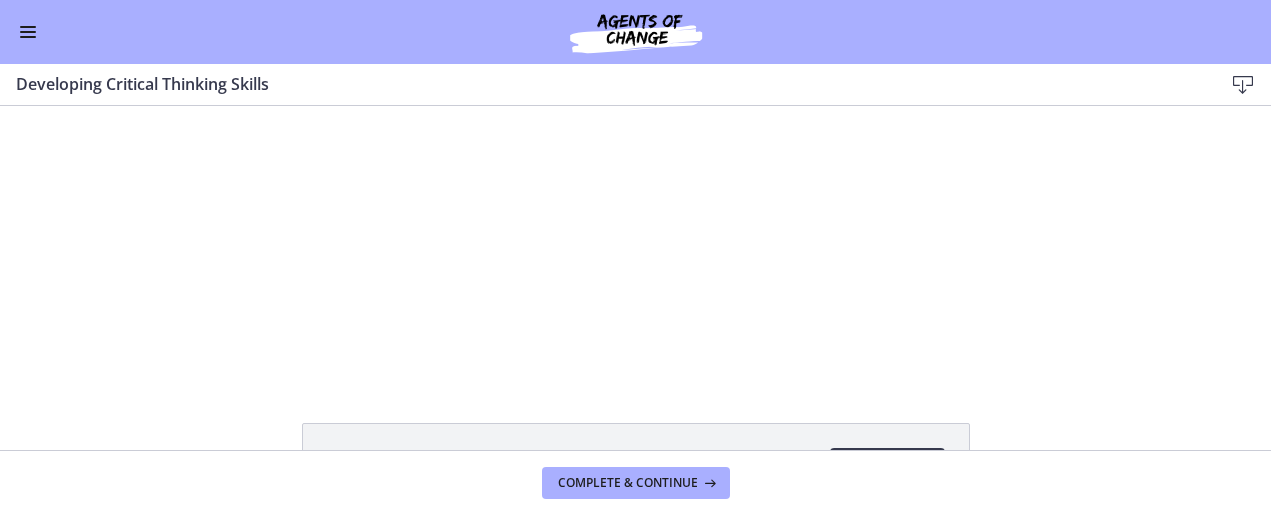 scroll, scrollTop: 0, scrollLeft: 0, axis: both 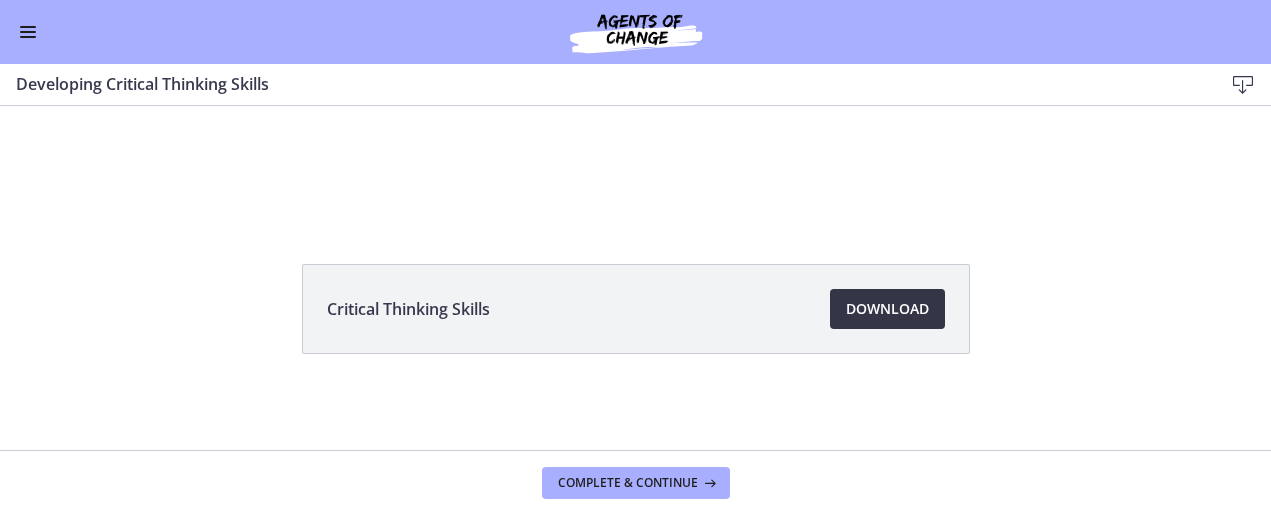 click on "Download
Opens in a new window" at bounding box center [887, 309] 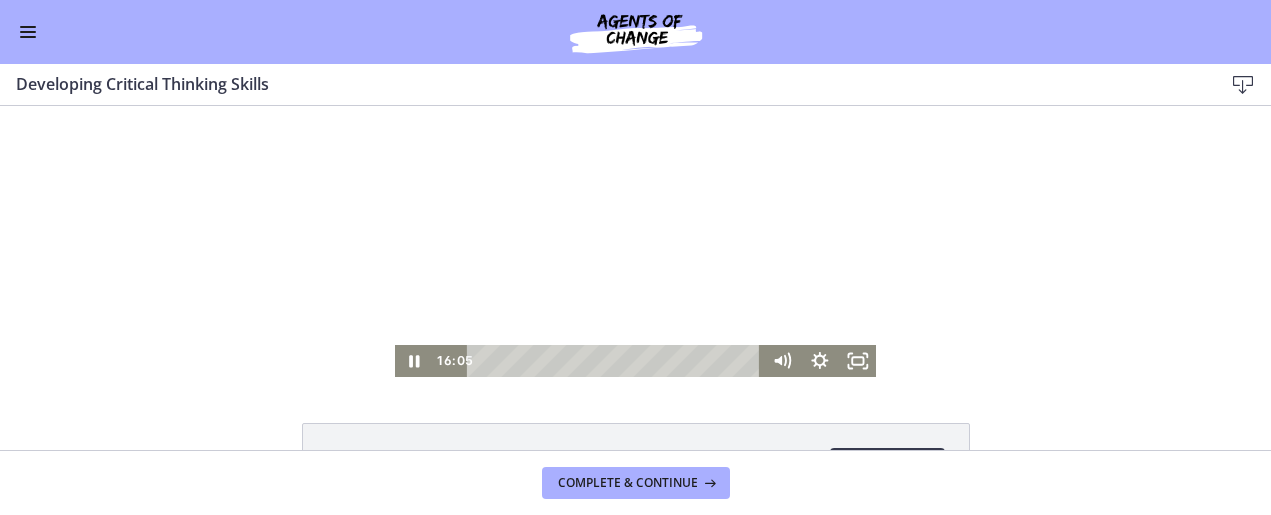 drag, startPoint x: 634, startPoint y: 360, endPoint x: 761, endPoint y: 356, distance: 127.06297 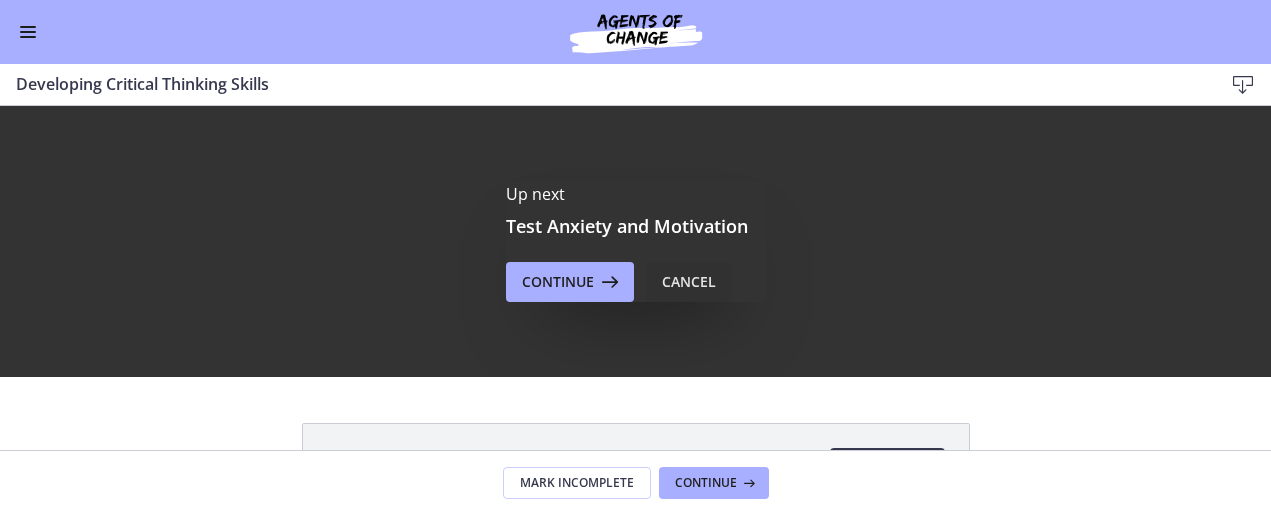 scroll, scrollTop: 0, scrollLeft: 0, axis: both 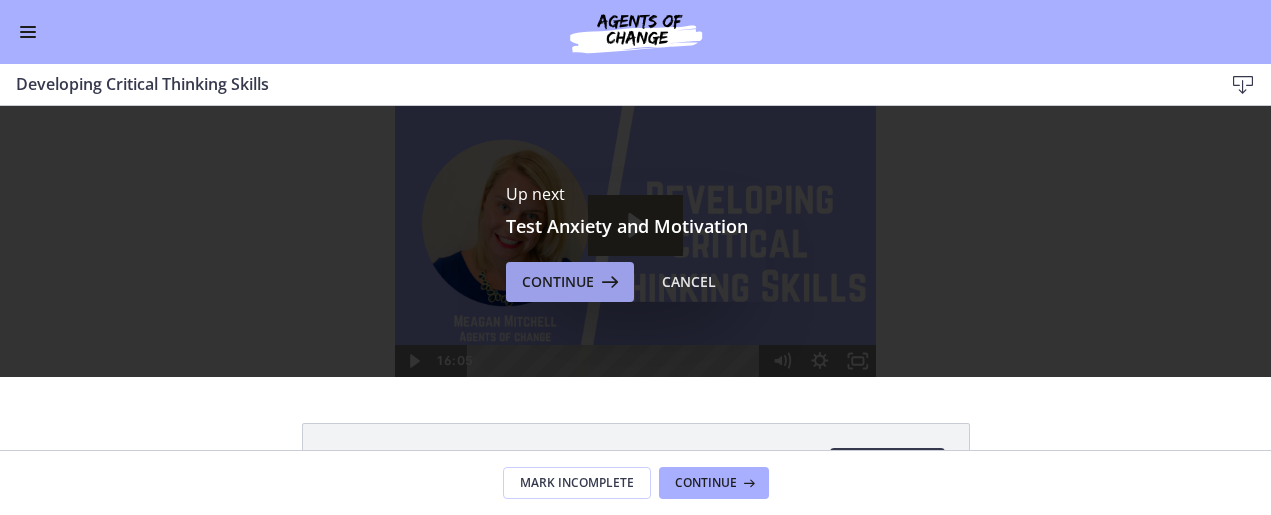 click on "Continue" at bounding box center (558, 282) 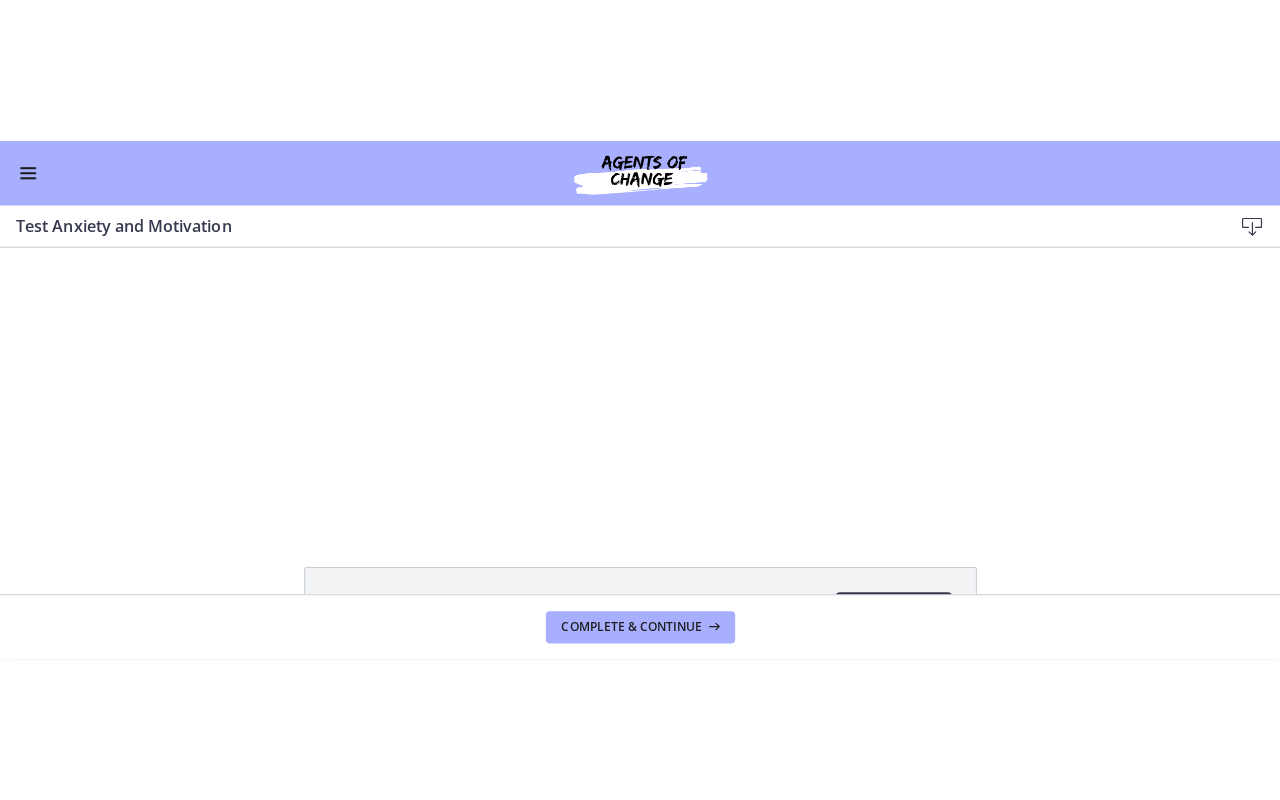 scroll, scrollTop: 0, scrollLeft: 0, axis: both 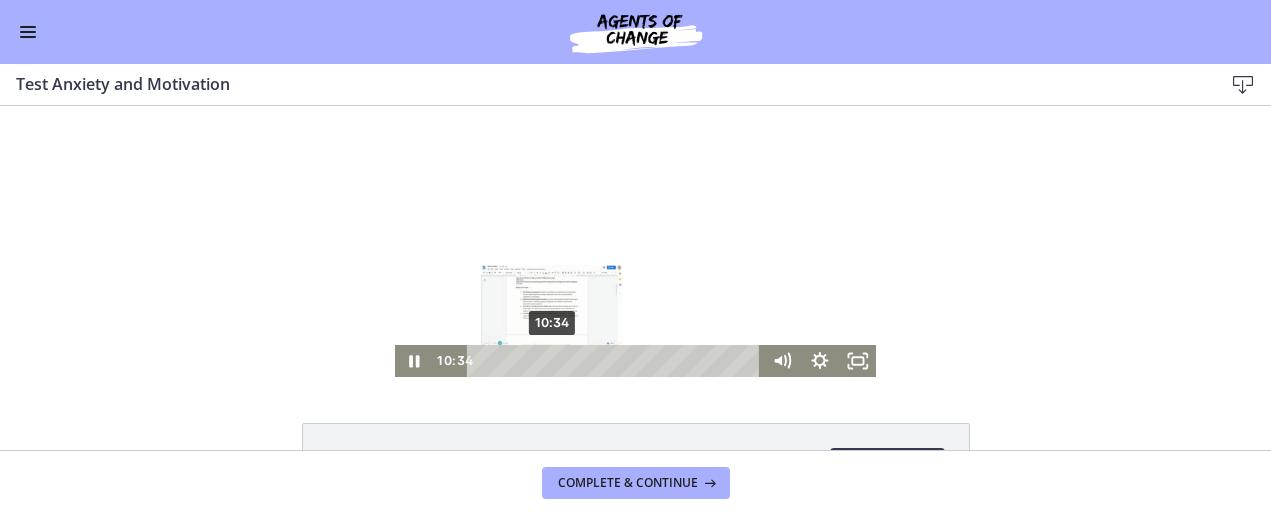drag, startPoint x: 483, startPoint y: 363, endPoint x: 552, endPoint y: 362, distance: 69.00725 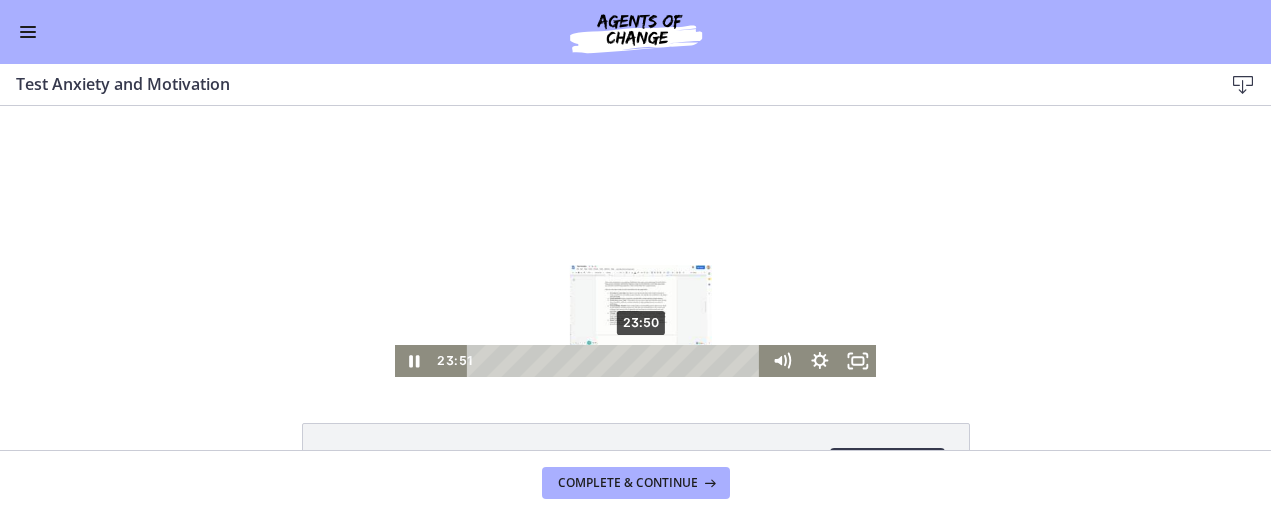 drag, startPoint x: 553, startPoint y: 358, endPoint x: 643, endPoint y: 359, distance: 90.005554 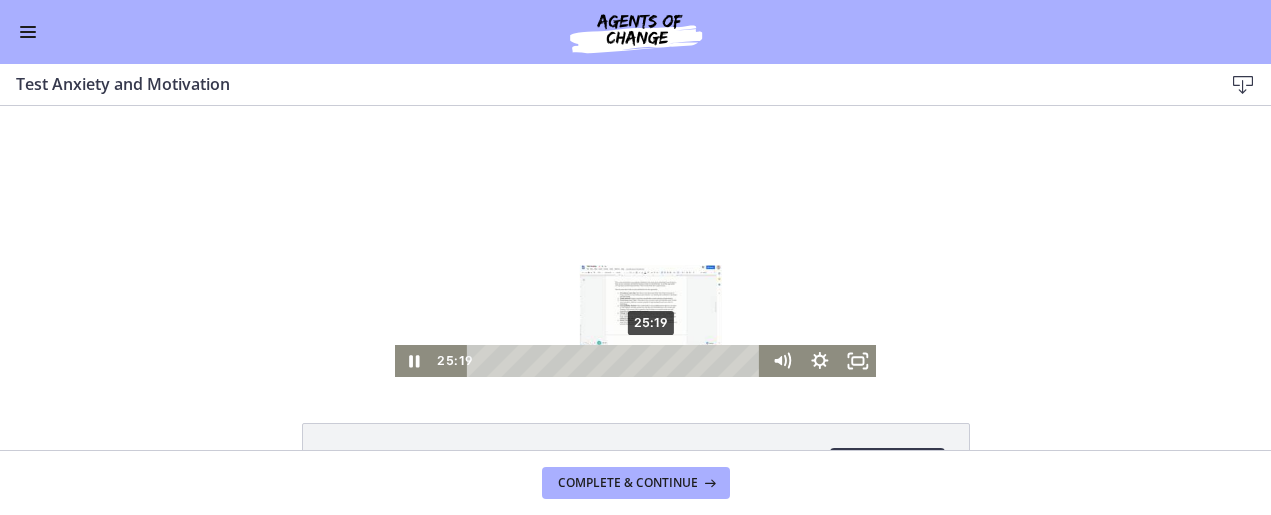drag, startPoint x: 643, startPoint y: 359, endPoint x: 653, endPoint y: 360, distance: 10.049875 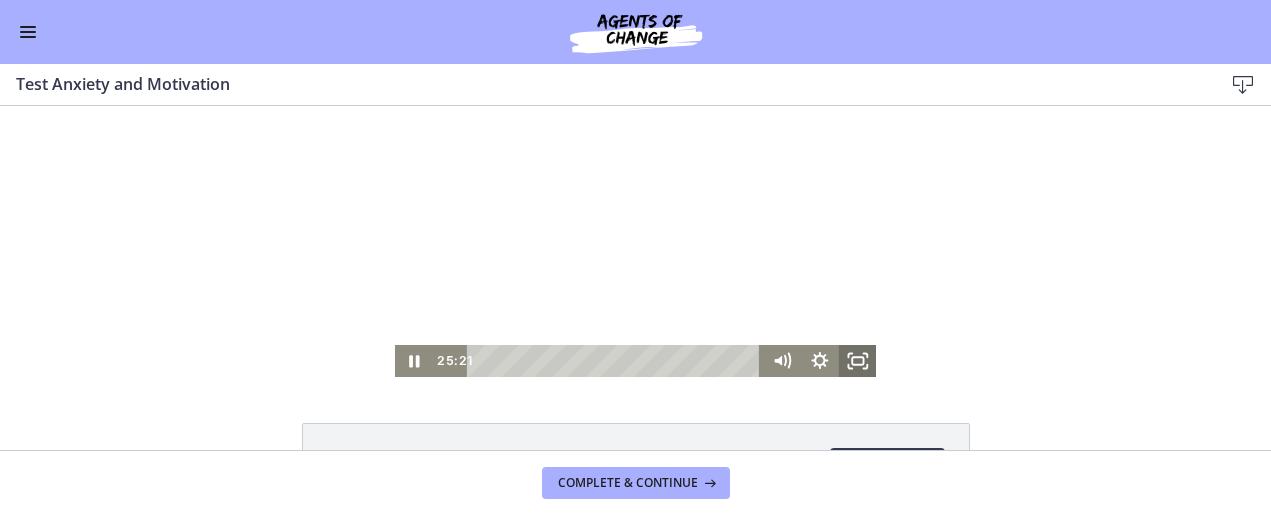 click 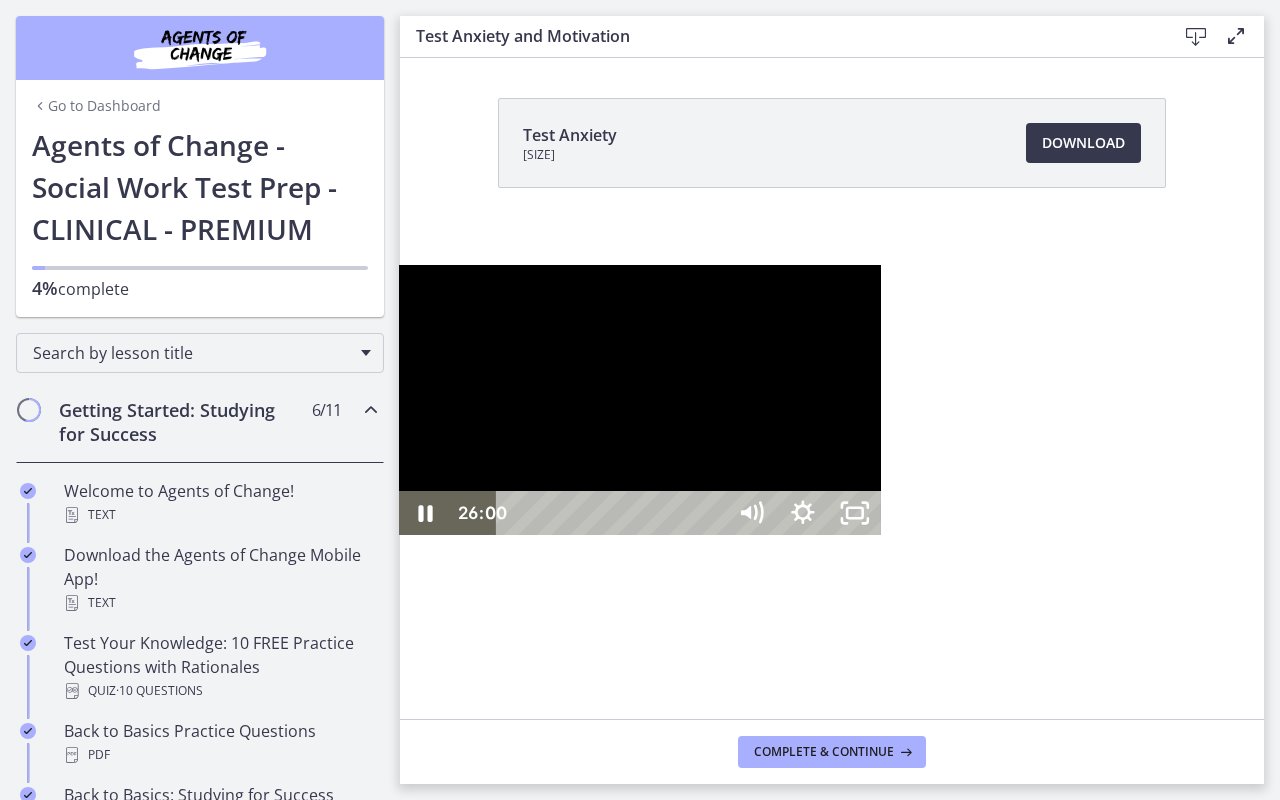 drag, startPoint x: 747, startPoint y: 780, endPoint x: 764, endPoint y: 780, distance: 17 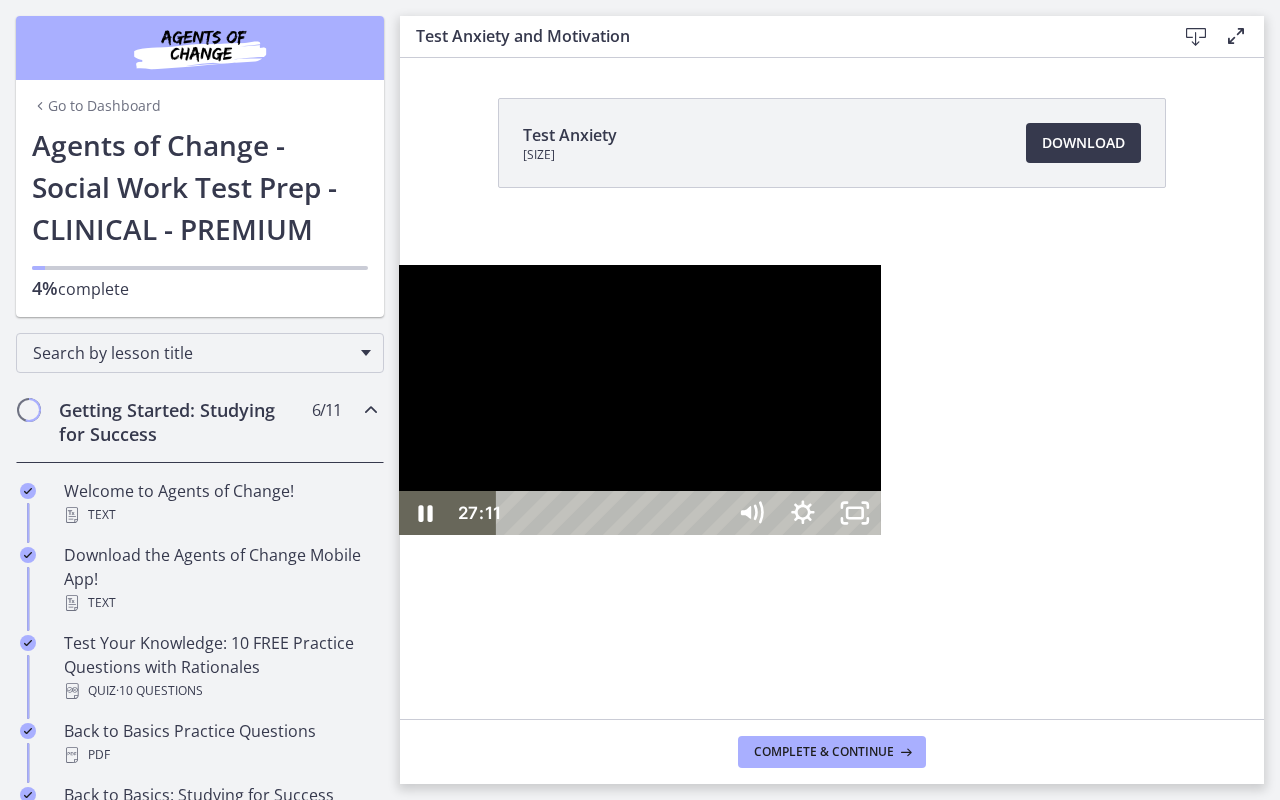 drag, startPoint x: 764, startPoint y: 780, endPoint x: 793, endPoint y: 781, distance: 29.017237 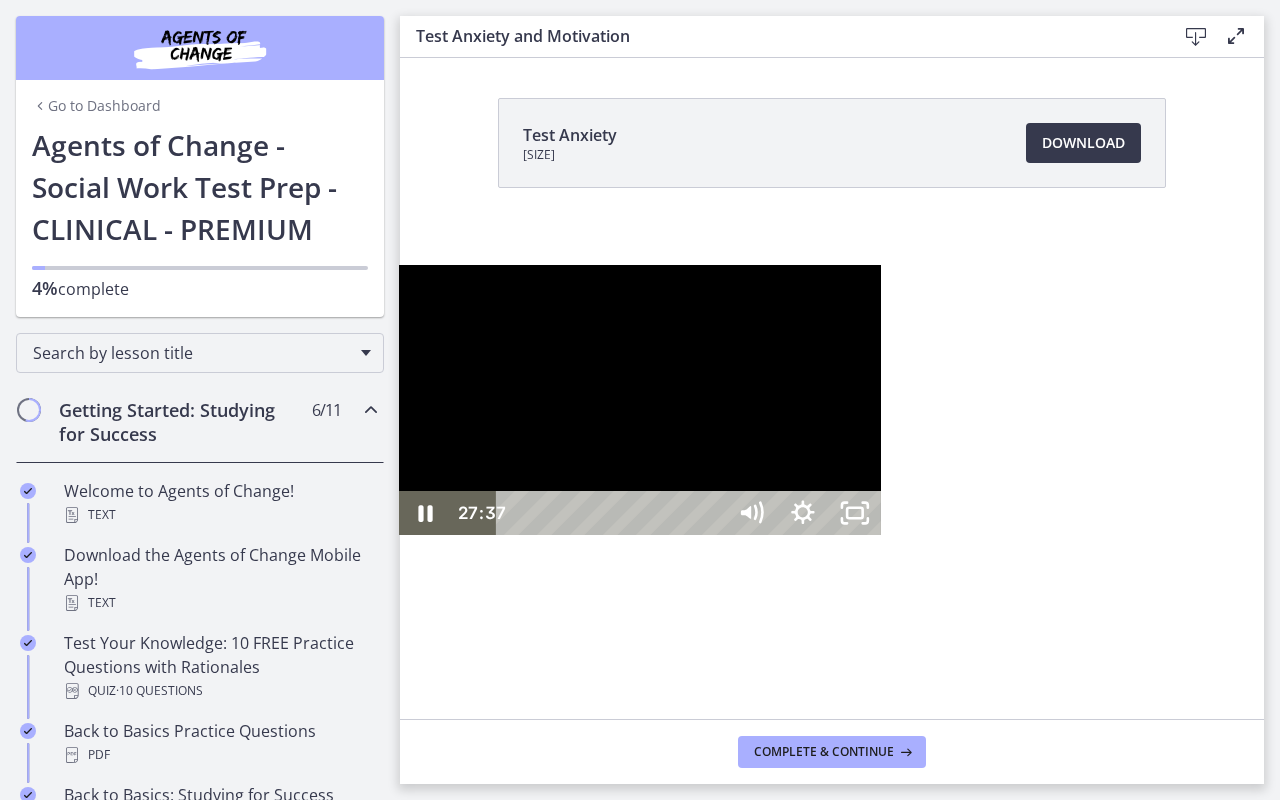 click at bounding box center [1196, 513] 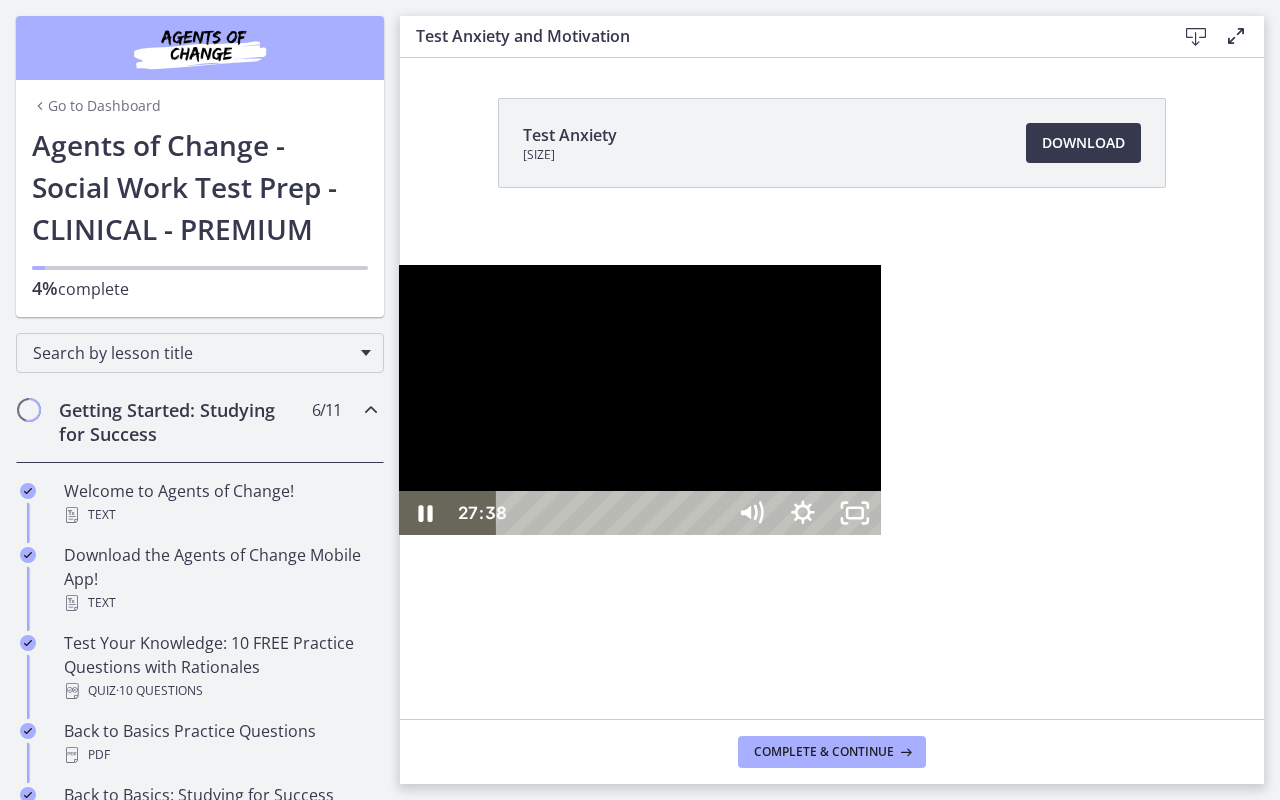 click at bounding box center [640, 400] 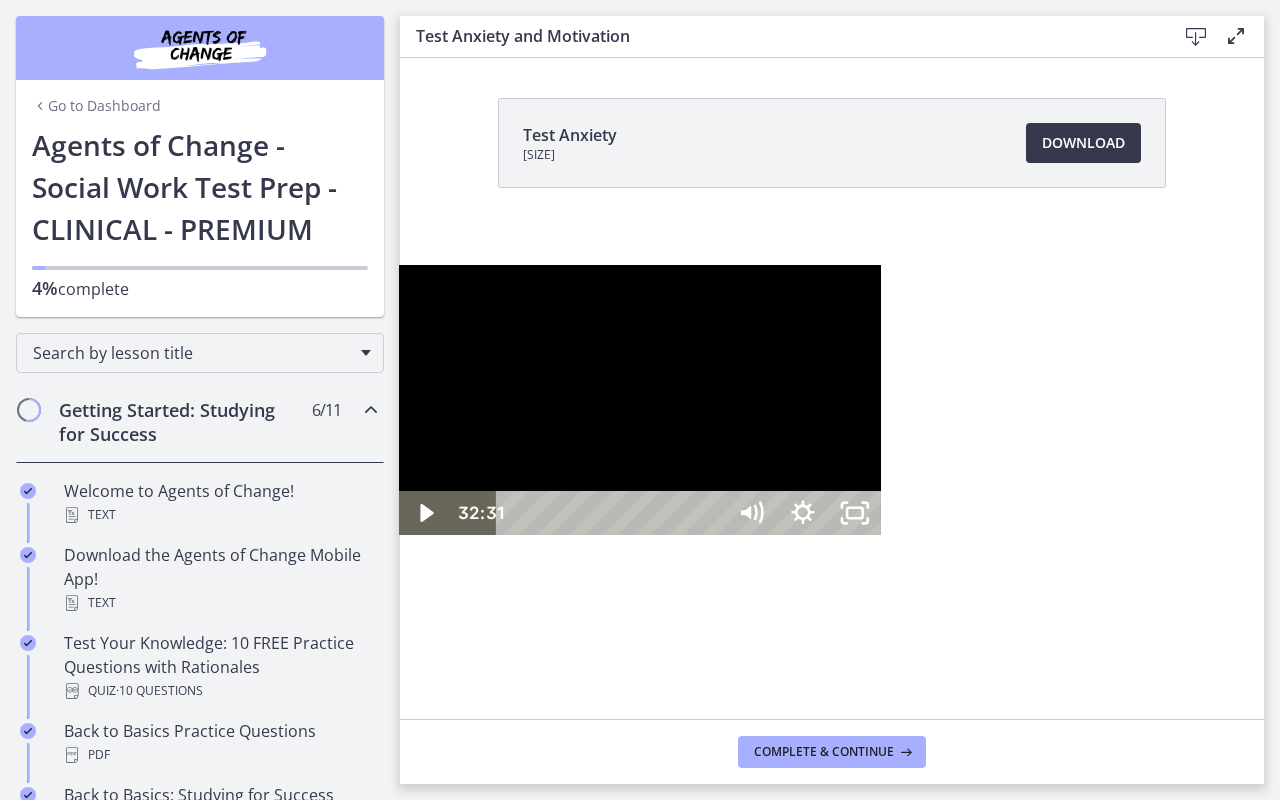 drag, startPoint x: 803, startPoint y: 777, endPoint x: 925, endPoint y: 783, distance: 122.14745 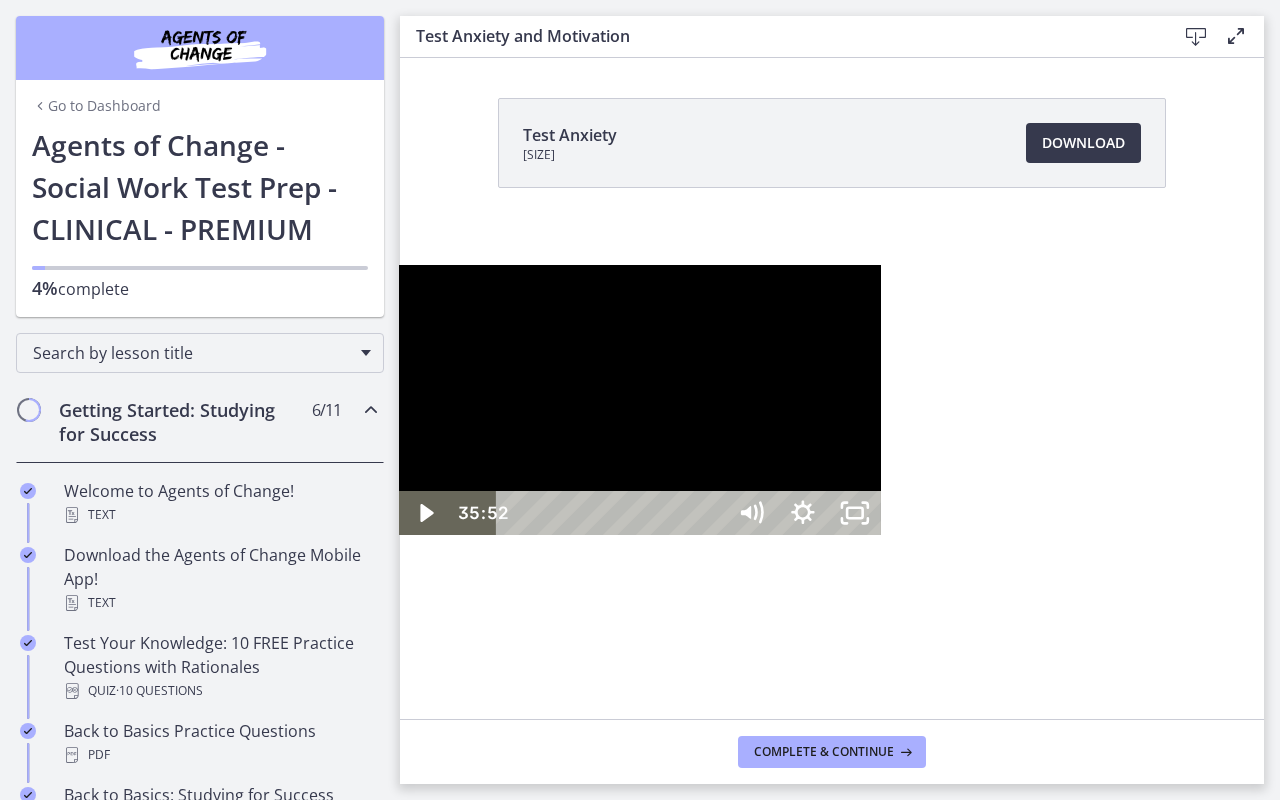 drag, startPoint x: 925, startPoint y: 775, endPoint x: 1008, endPoint y: 777, distance: 83.02409 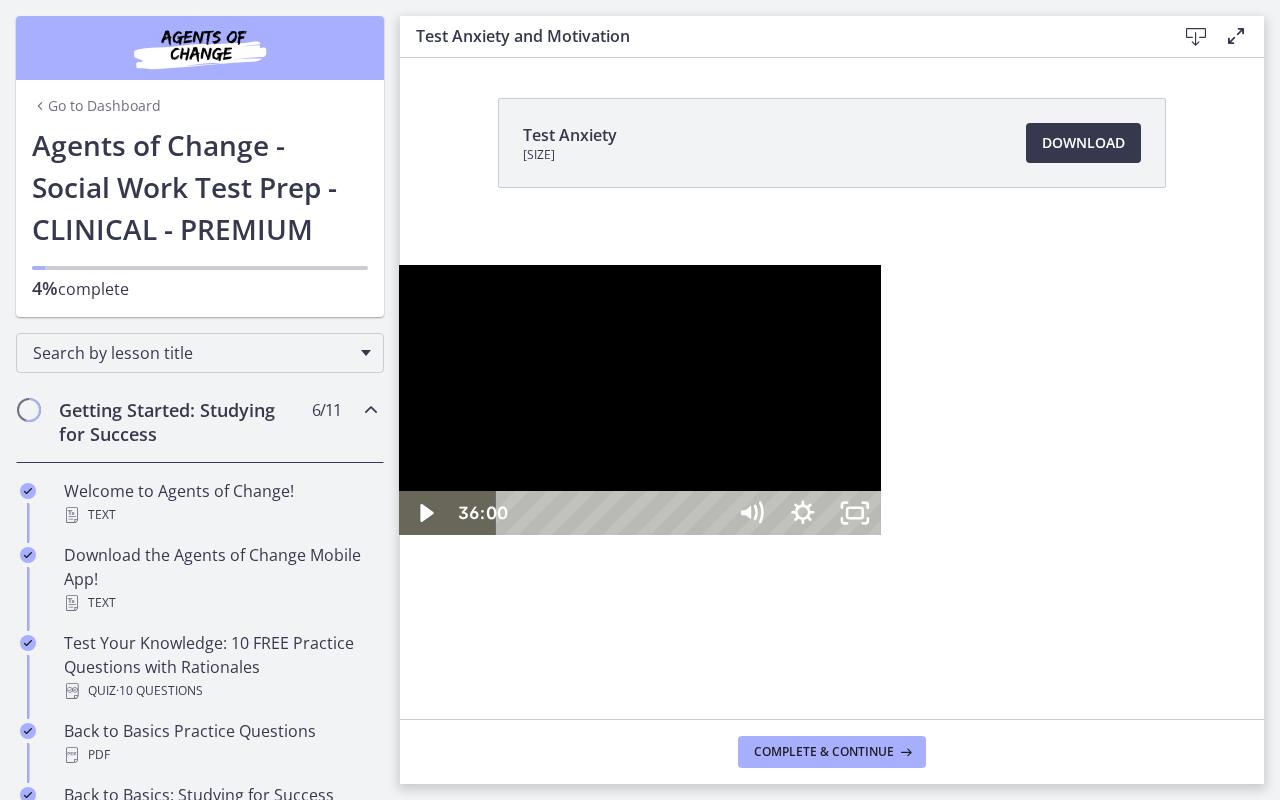 click at bounding box center [1403, 513] 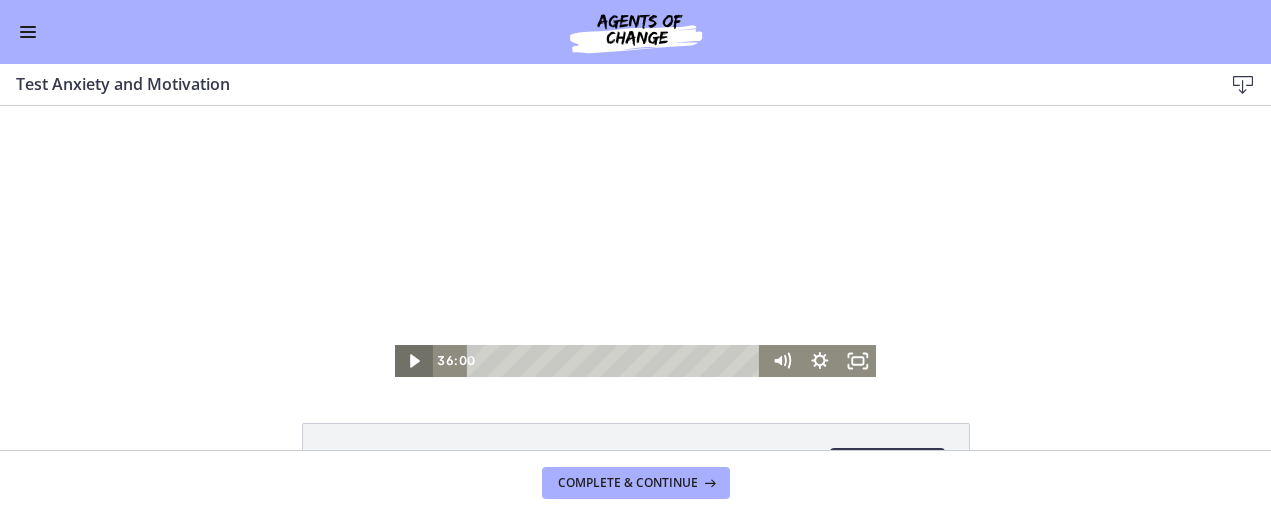 click 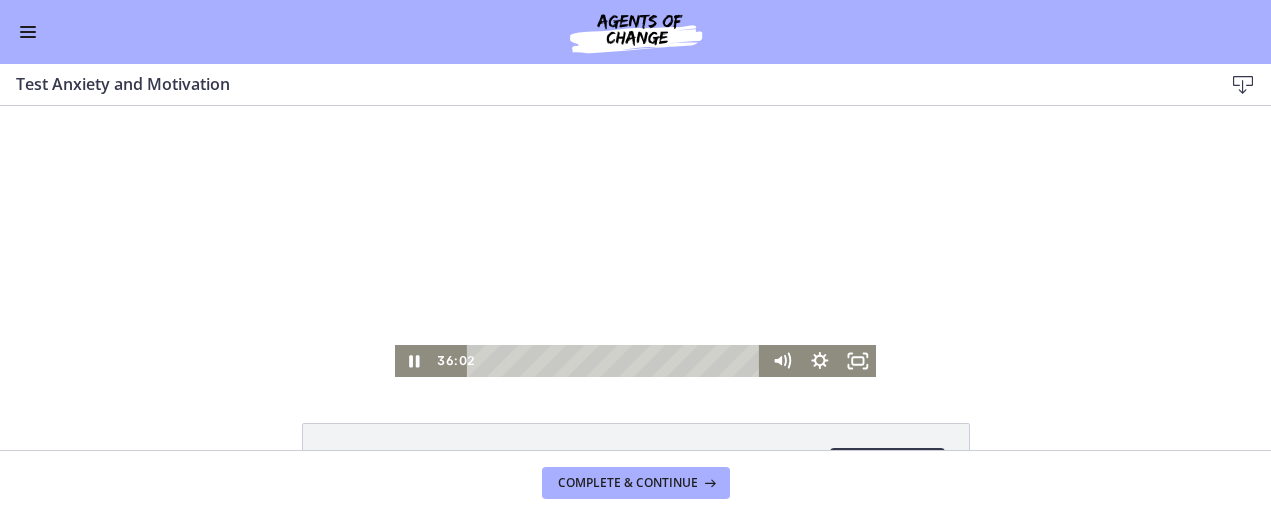 click at bounding box center (636, 241) 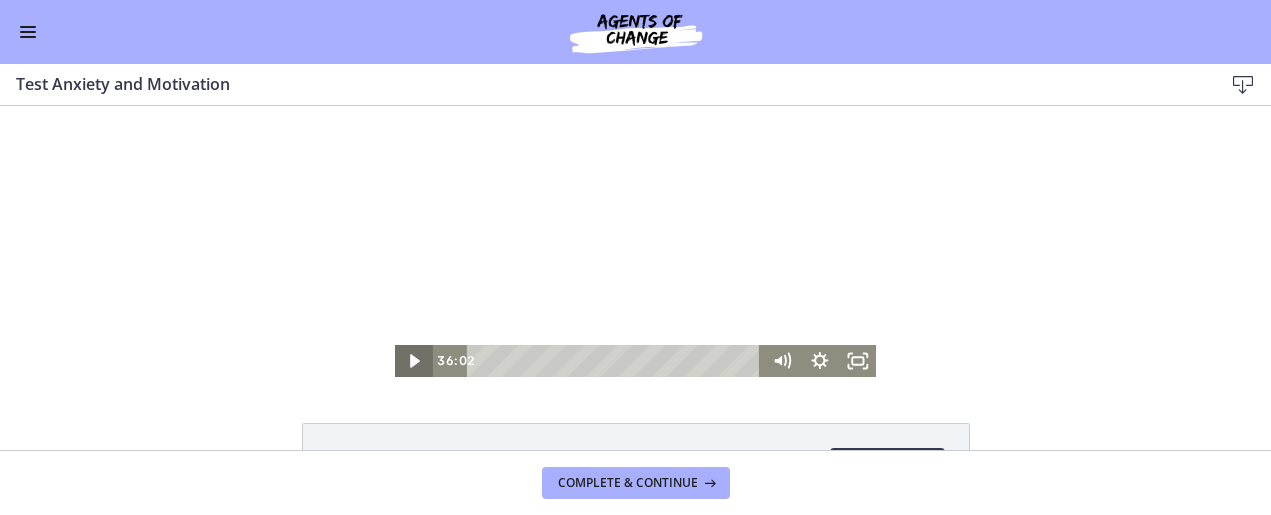 click 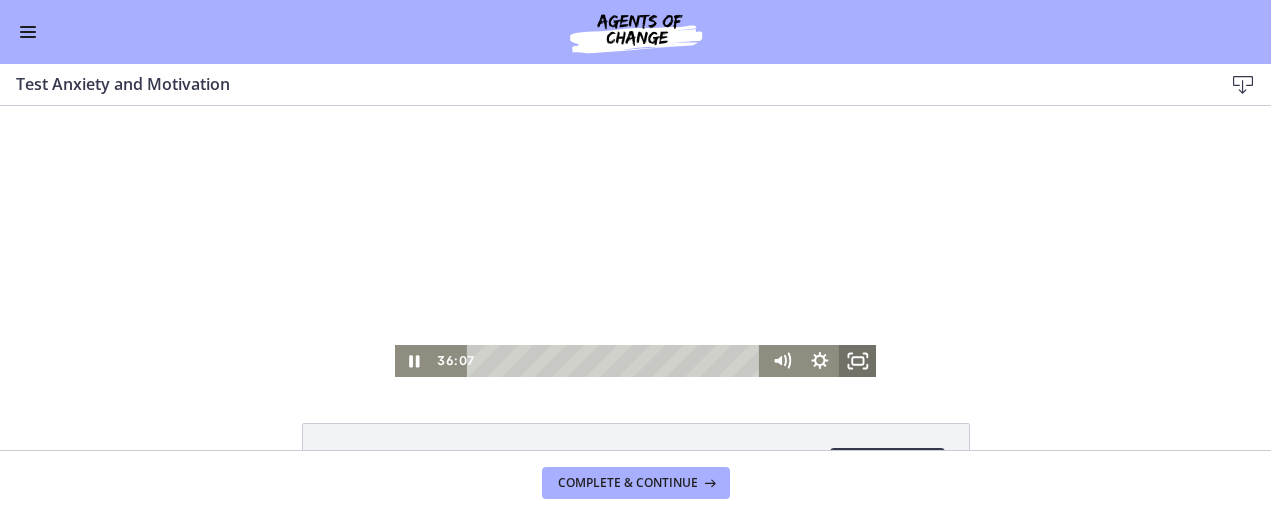 click 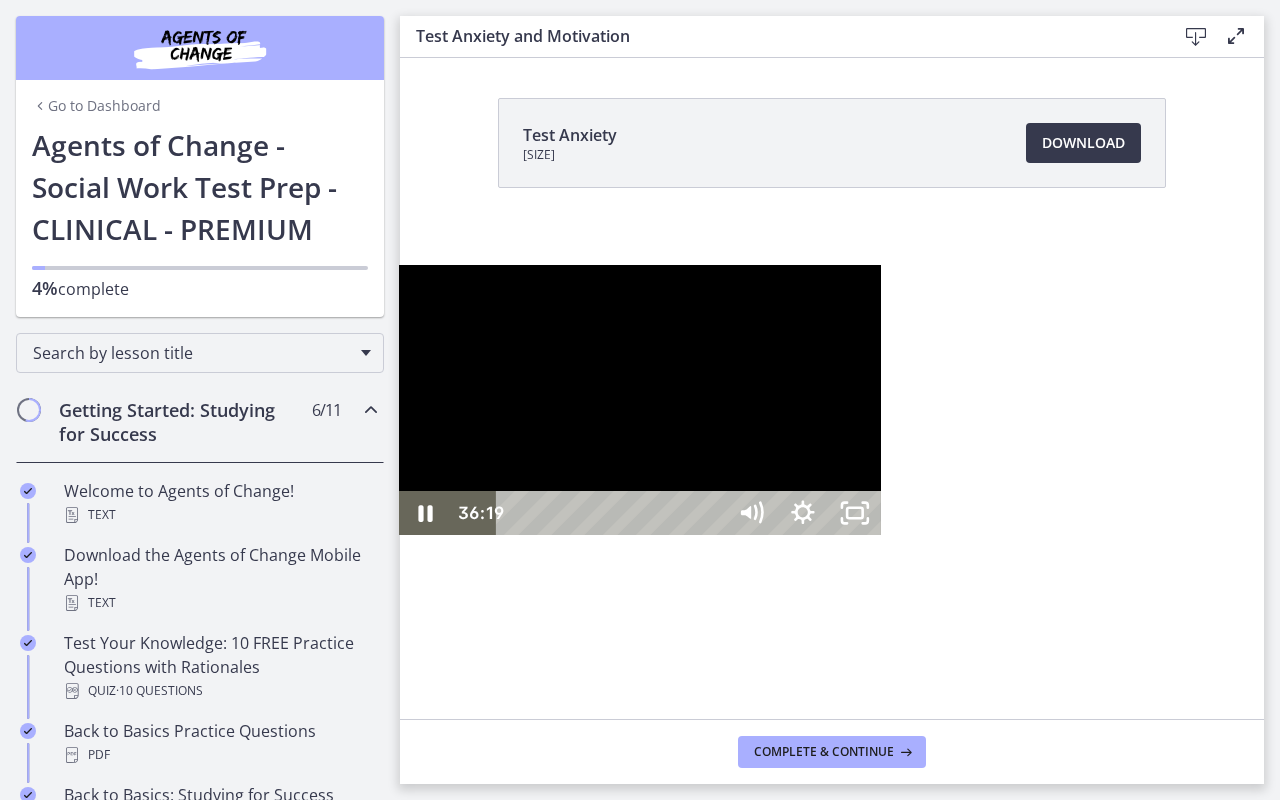 click at bounding box center [1411, 513] 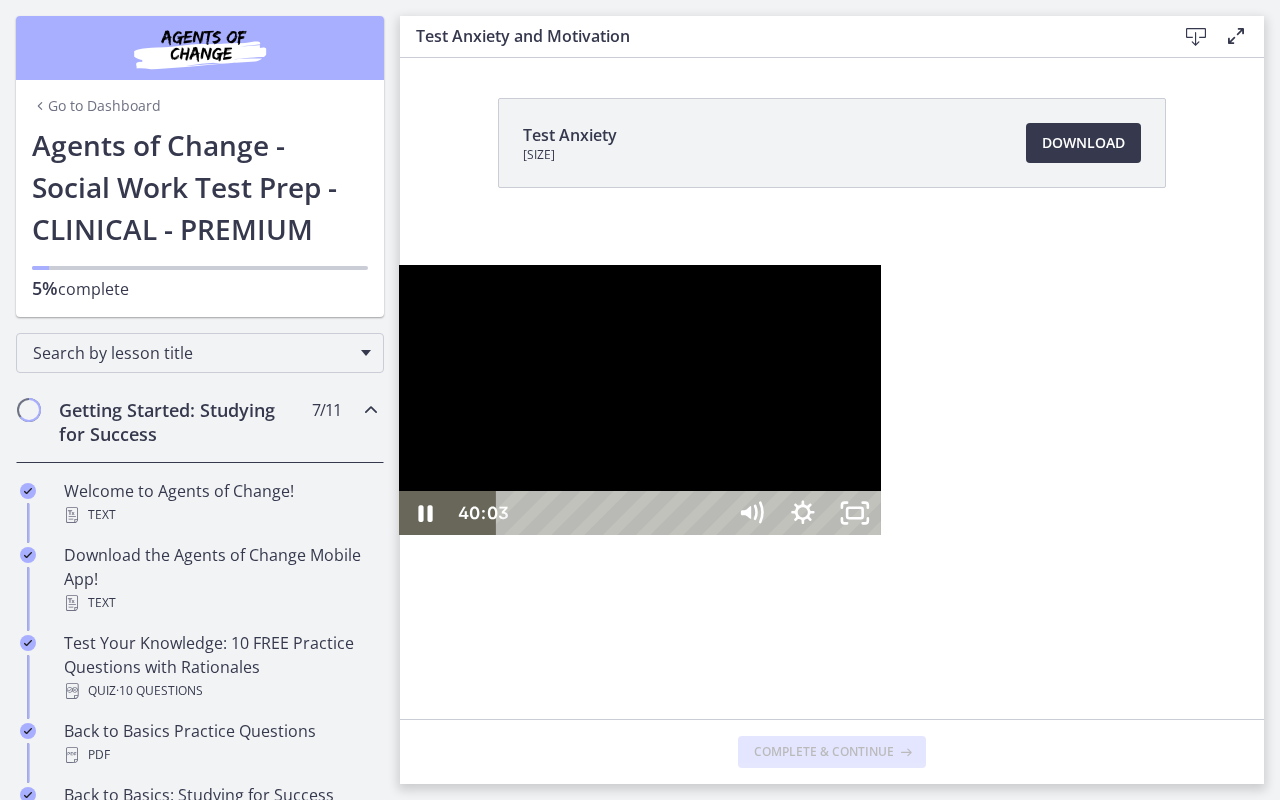 drag, startPoint x: 1023, startPoint y: 781, endPoint x: 1112, endPoint y: 782, distance: 89.005615 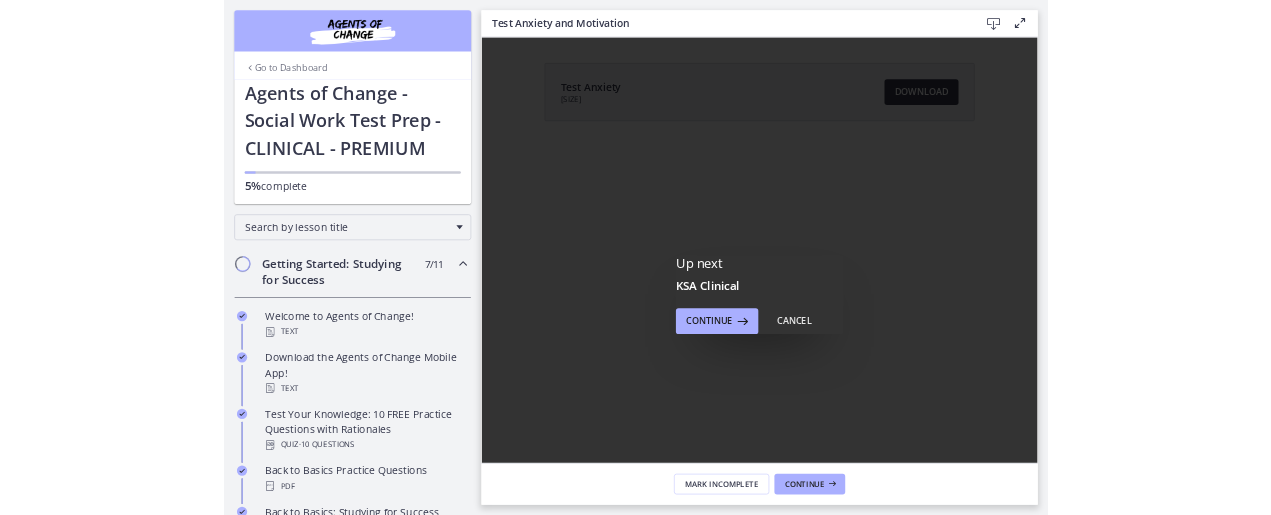 scroll, scrollTop: 0, scrollLeft: 0, axis: both 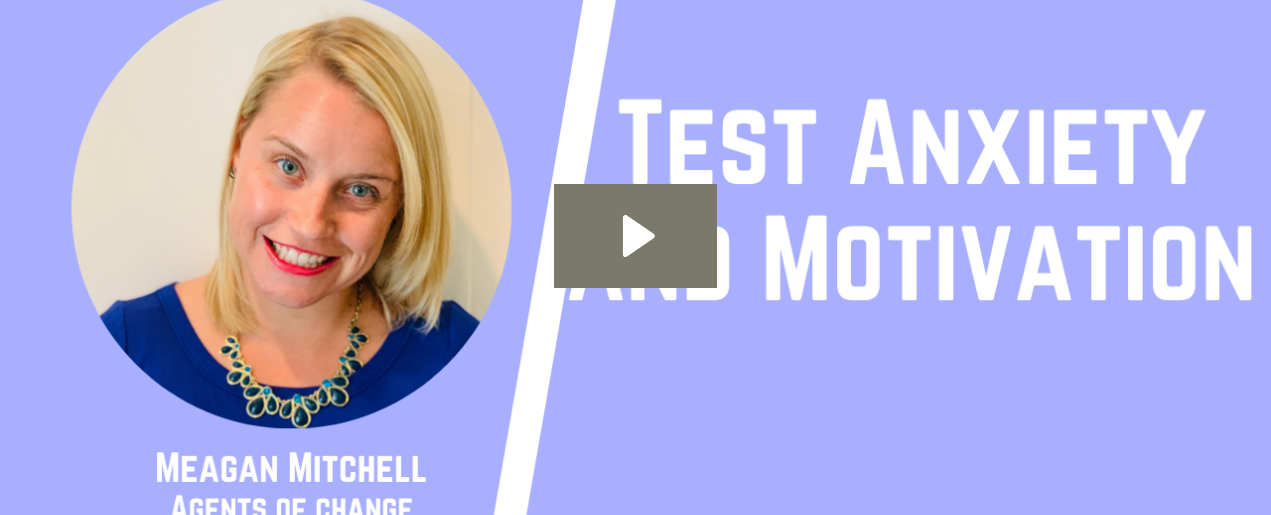 click at bounding box center [635, 257] 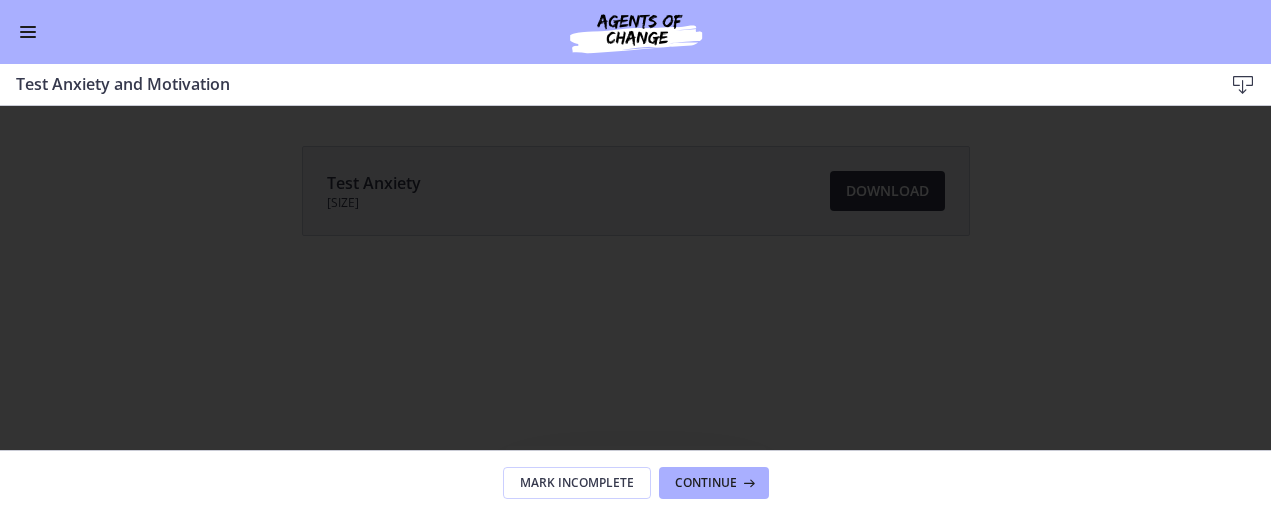 scroll, scrollTop: 0, scrollLeft: 0, axis: both 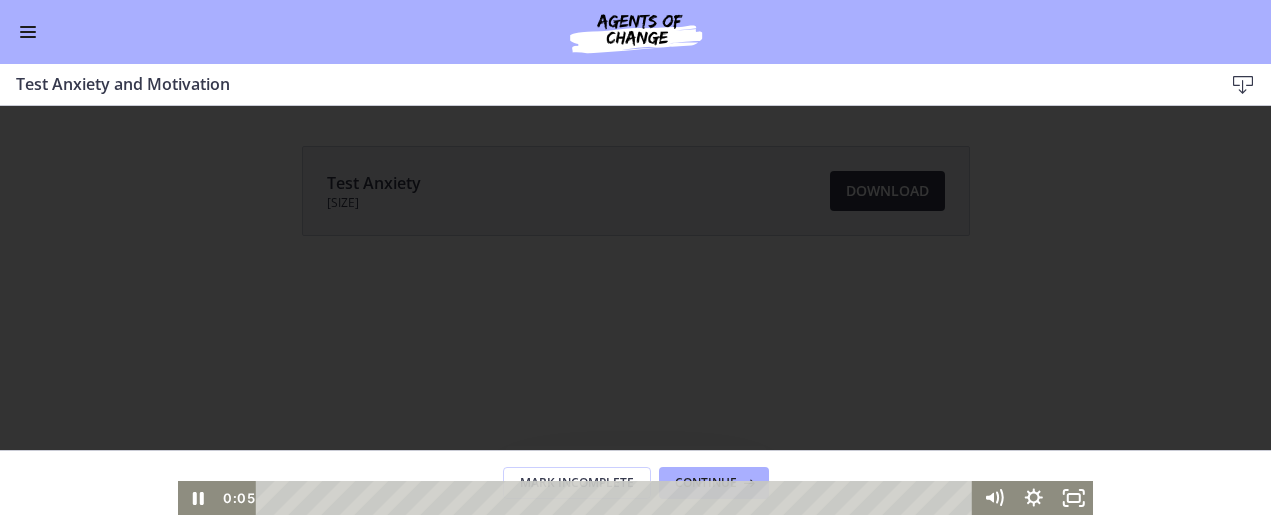 click at bounding box center [636, 257] 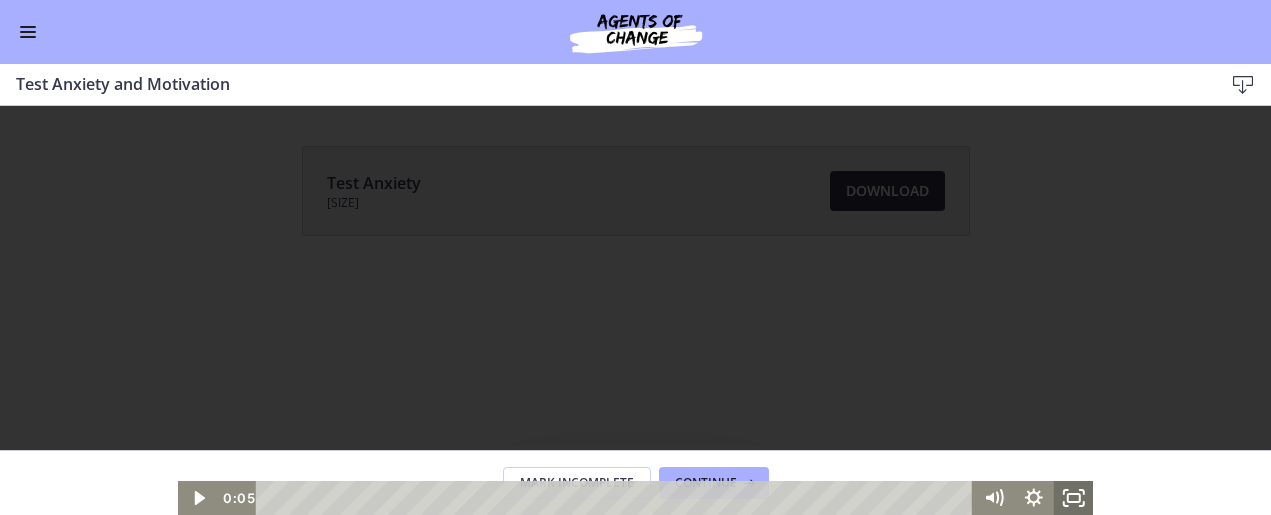 click 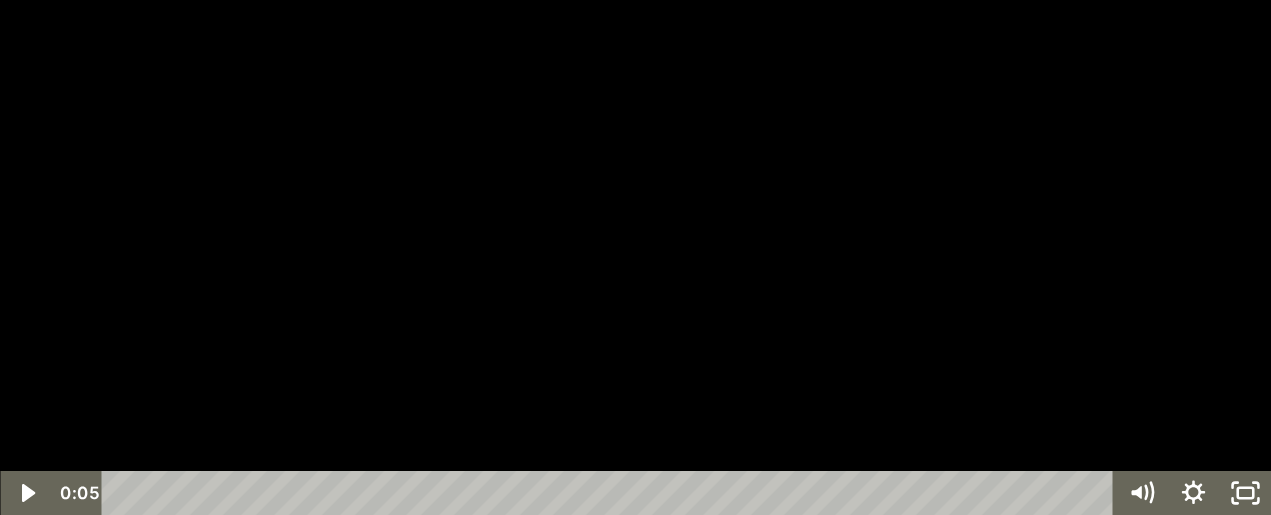 click at bounding box center [635, 257] 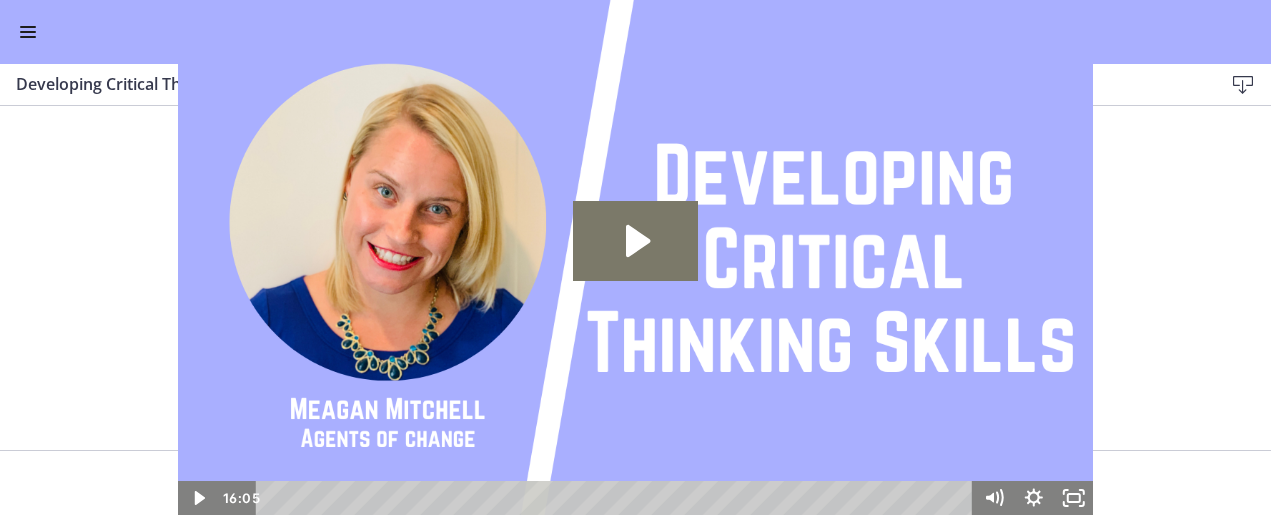 scroll, scrollTop: 0, scrollLeft: 0, axis: both 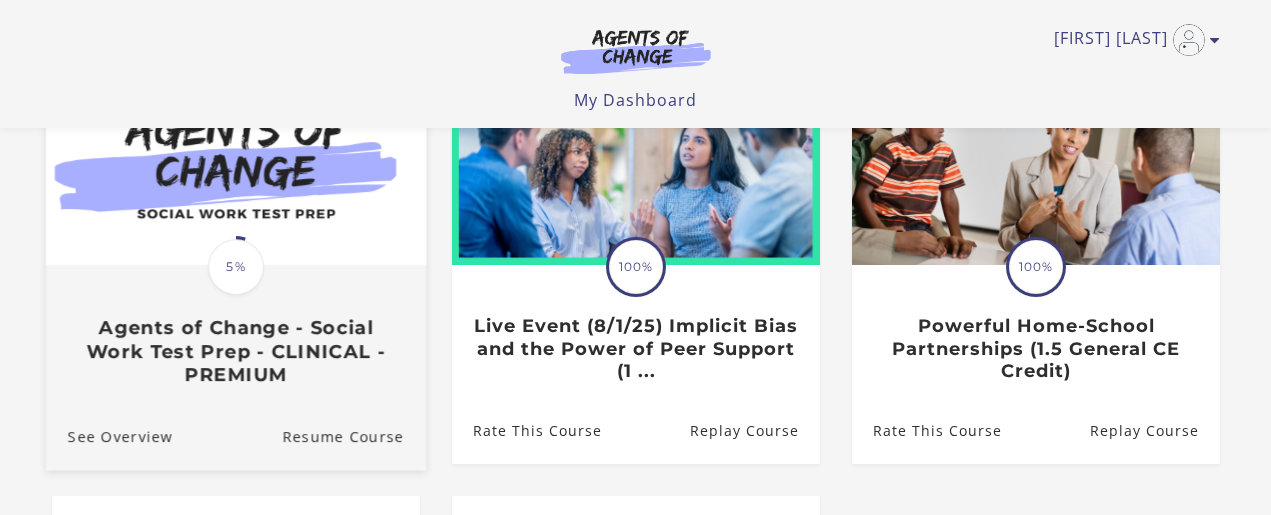 click on "Agents of Change - Social Work Test Prep - CLINICAL - PREMIUM" at bounding box center [235, 352] 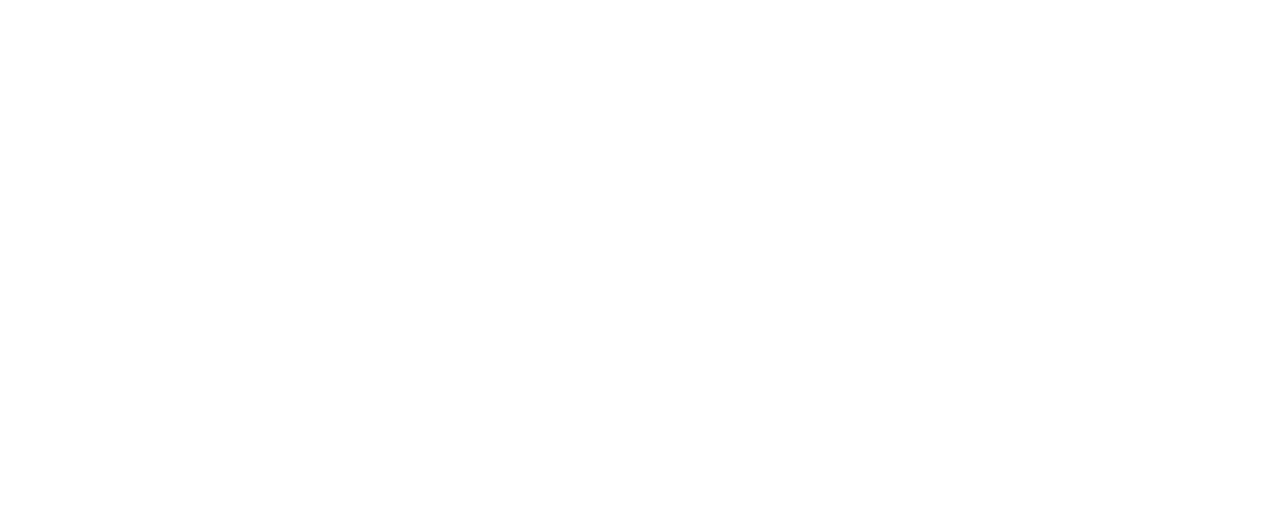 scroll, scrollTop: 0, scrollLeft: 0, axis: both 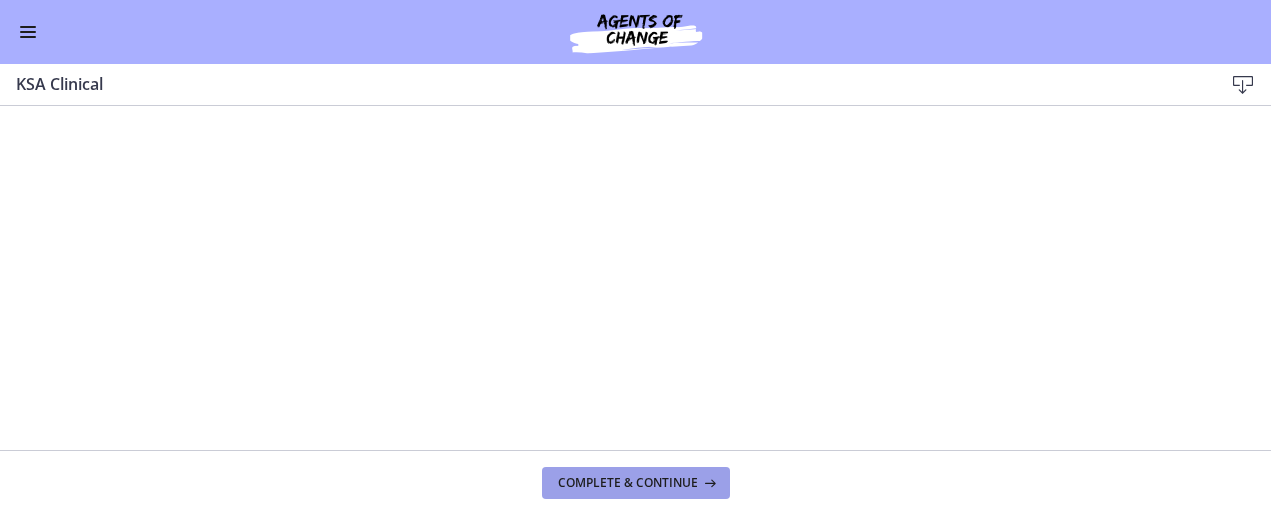 click on "Complete & continue" at bounding box center [636, 483] 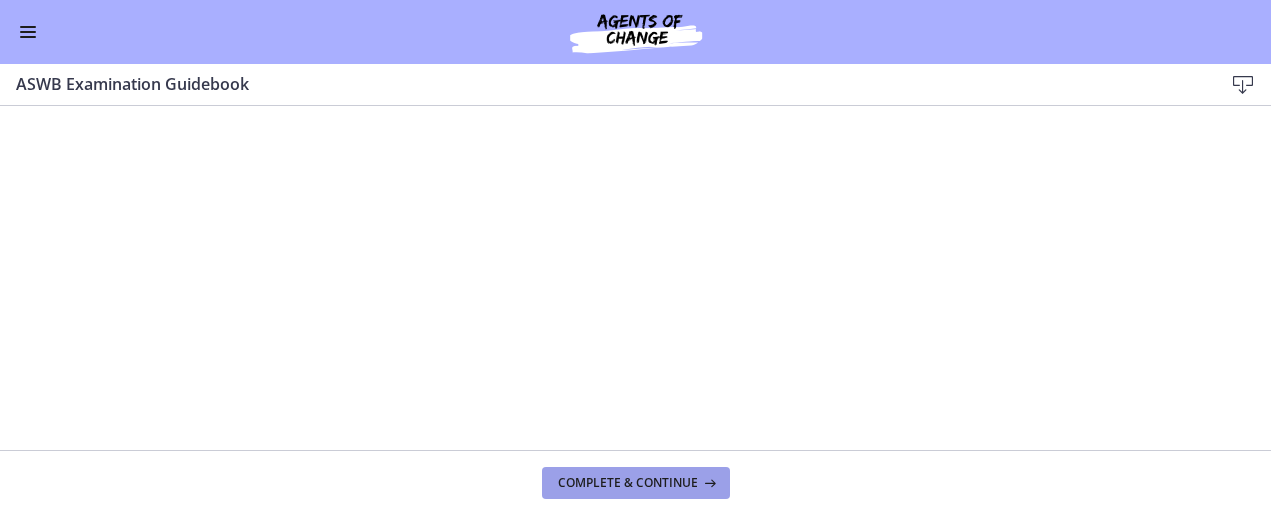 click on "Complete & continue" at bounding box center [628, 483] 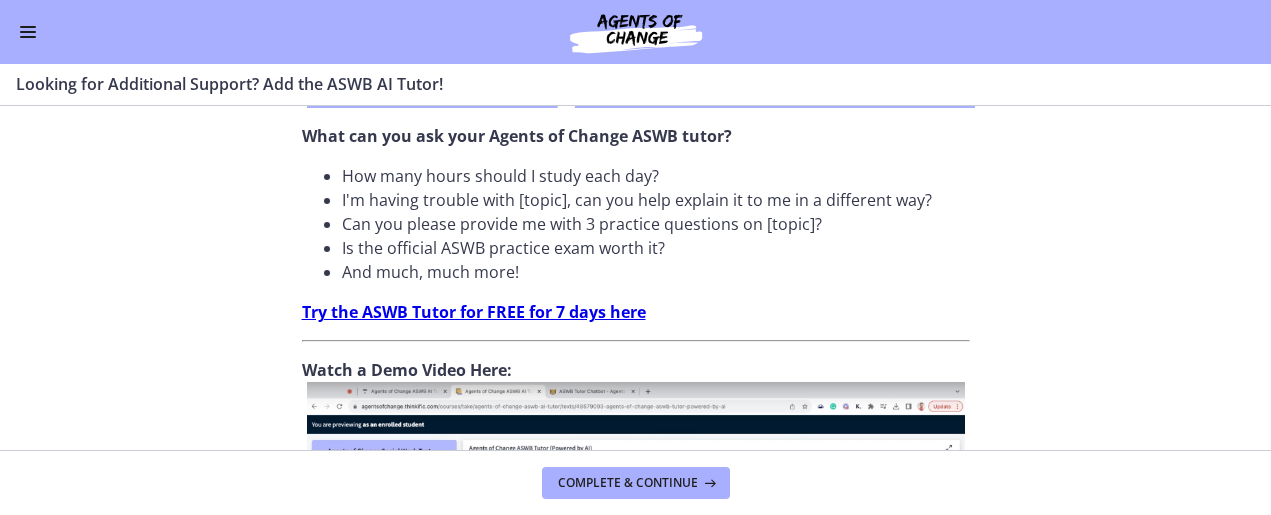 scroll, scrollTop: 622, scrollLeft: 0, axis: vertical 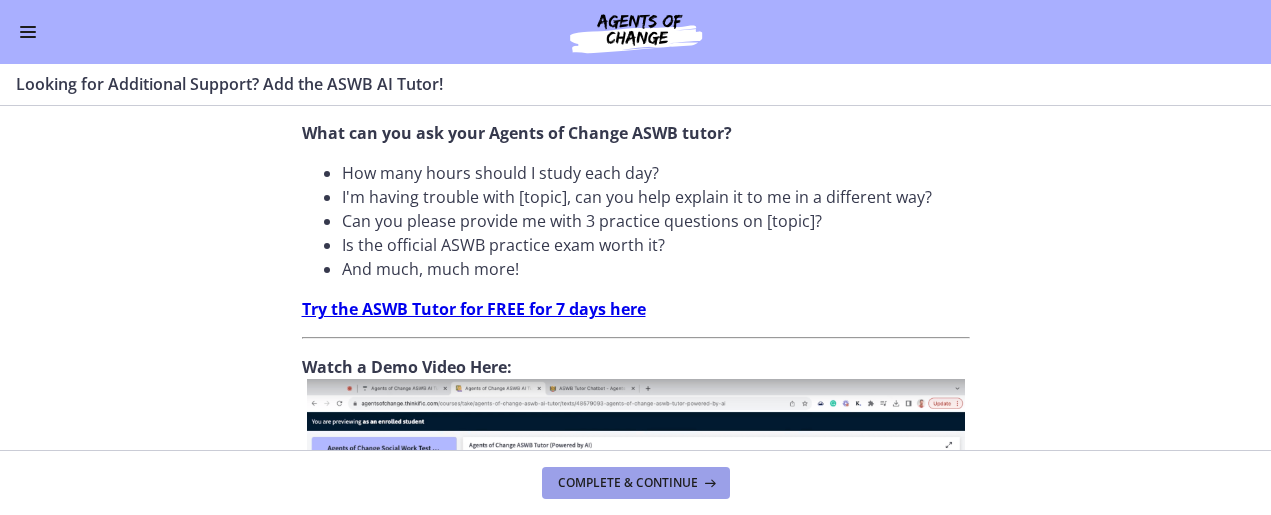 click on "Complete & continue" at bounding box center [636, 483] 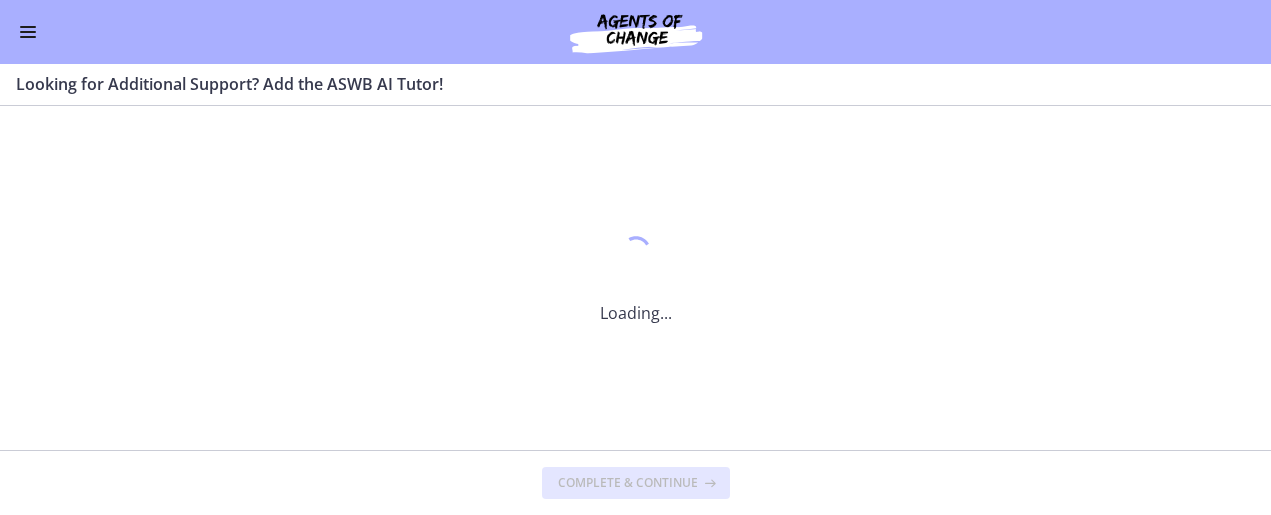 scroll, scrollTop: 0, scrollLeft: 0, axis: both 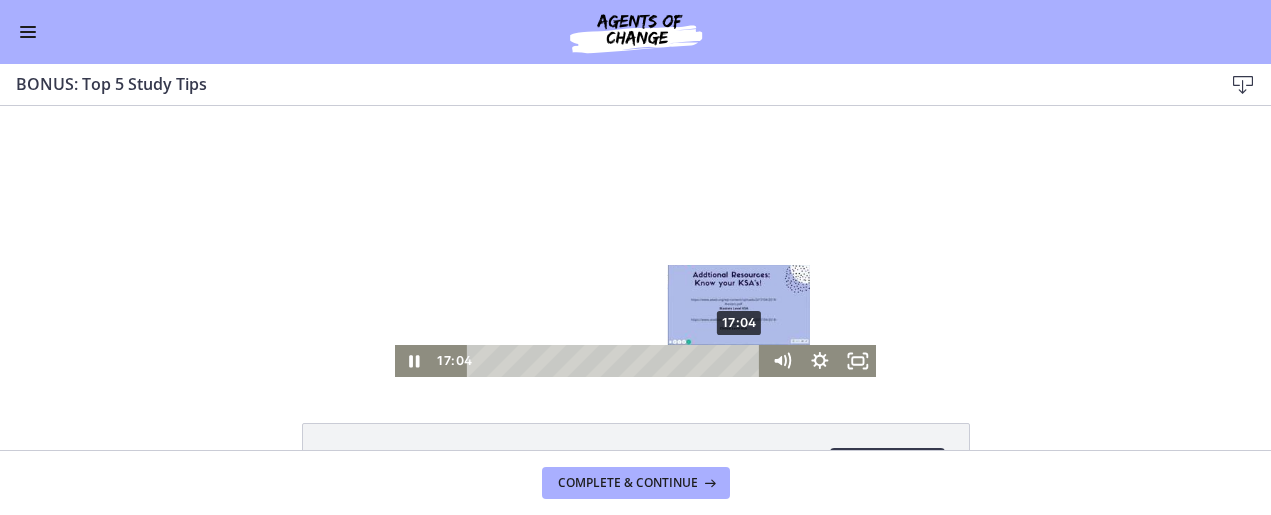 drag, startPoint x: 484, startPoint y: 357, endPoint x: 742, endPoint y: 361, distance: 258.031 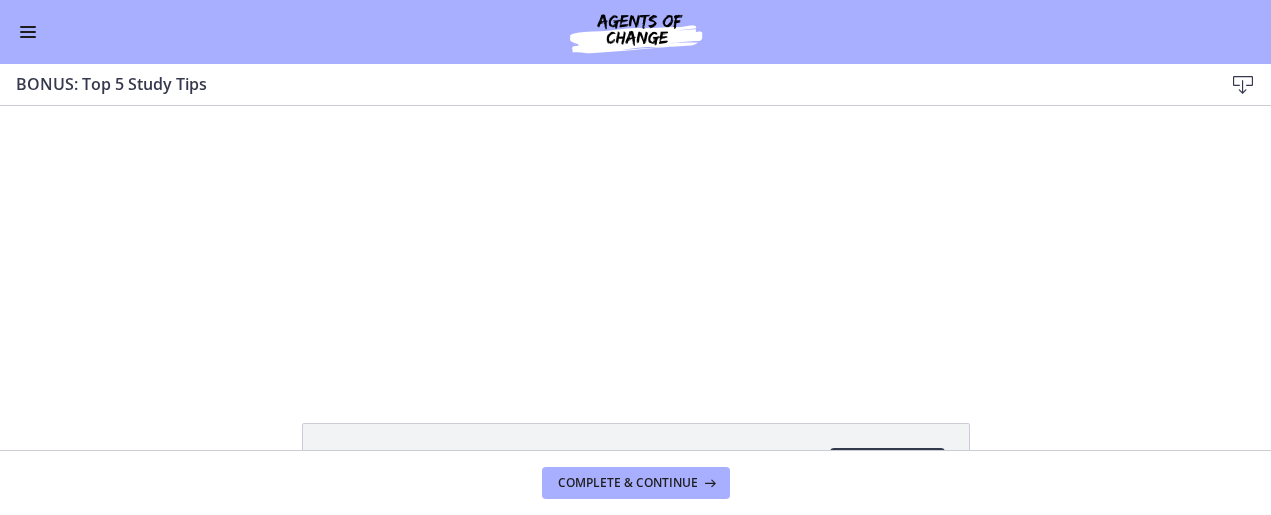 click on "Click for sound
@keyframes VOLUME_SMALL_WAVE_FLASH {
0% { opacity: 0; }
33% { opacity: 1; }
66% { opacity: 1; }
100% { opacity: 0; }
}
@keyframes VOLUME_LARGE_WAVE_FLASH {
0% { opacity: 0; }
33% { opacity: 1; }
66% { opacity: 1; }
100% { opacity: 0; }
}
.volume__small-wave {
animation: VOLUME_SMALL_WAVE_FLASH 2s infinite;
opacity: 0;
}
.volume__large-wave {
animation: VOLUME_LARGE_WAVE_FLASH 2s infinite .3s;
opacity: 0;
}
17:05 17:35" at bounding box center (635, 241) 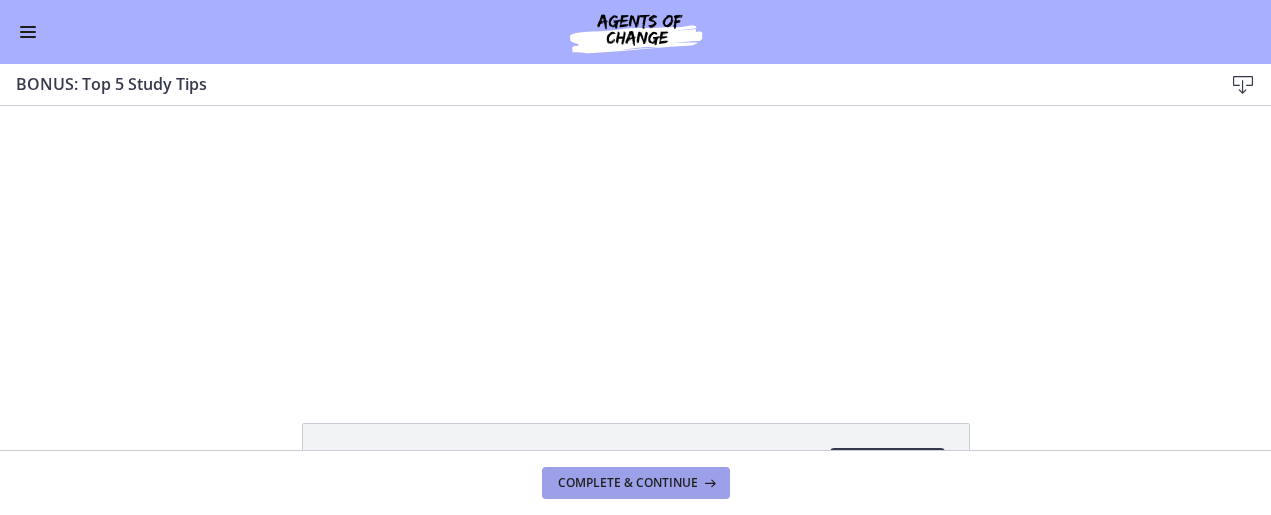 click on "Complete & continue" at bounding box center (628, 483) 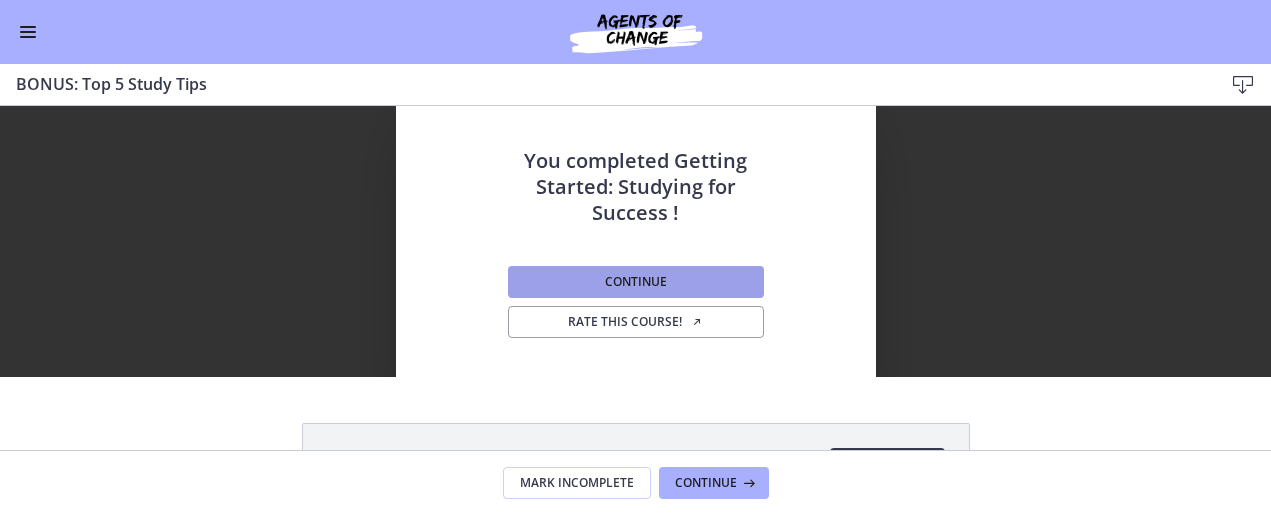 click on "Continue" at bounding box center (636, 282) 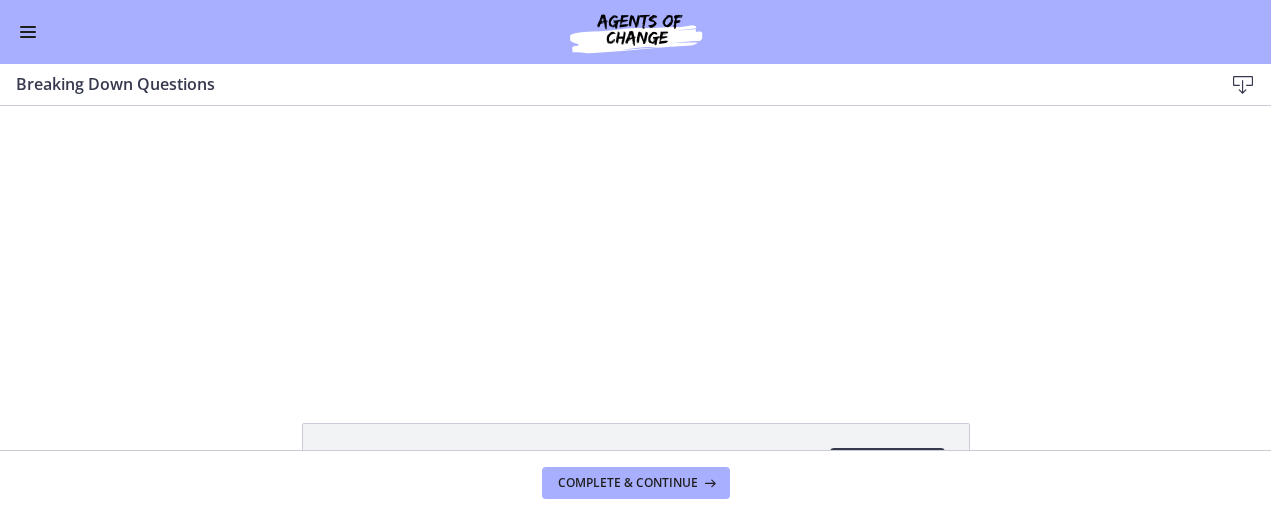 scroll, scrollTop: 0, scrollLeft: 0, axis: both 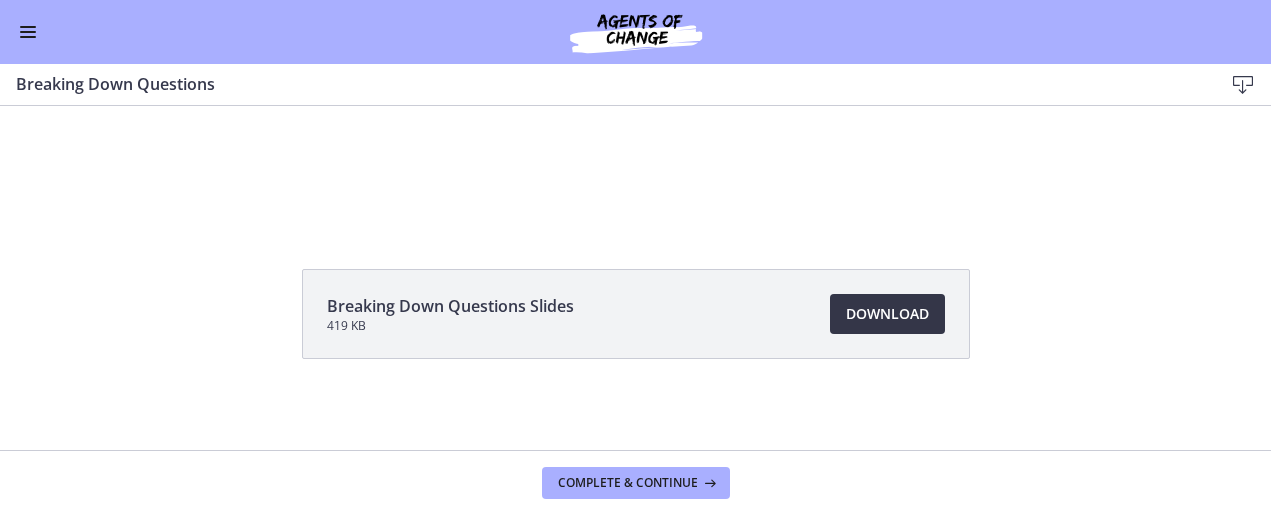 click on "Download
Opens in a new window" at bounding box center (887, 314) 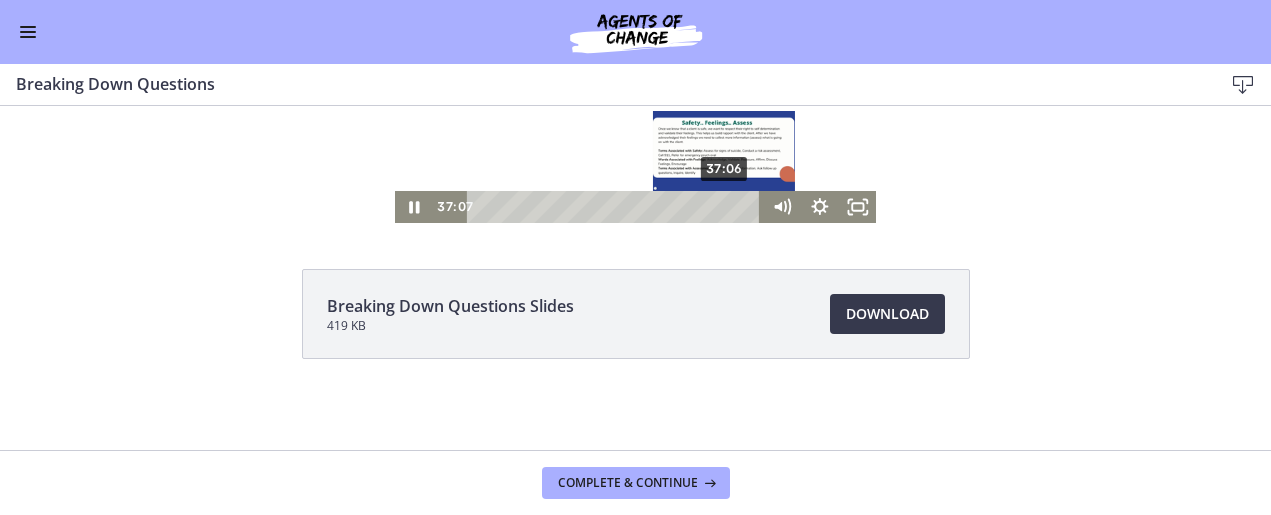 click on "37:06" at bounding box center (617, 207) 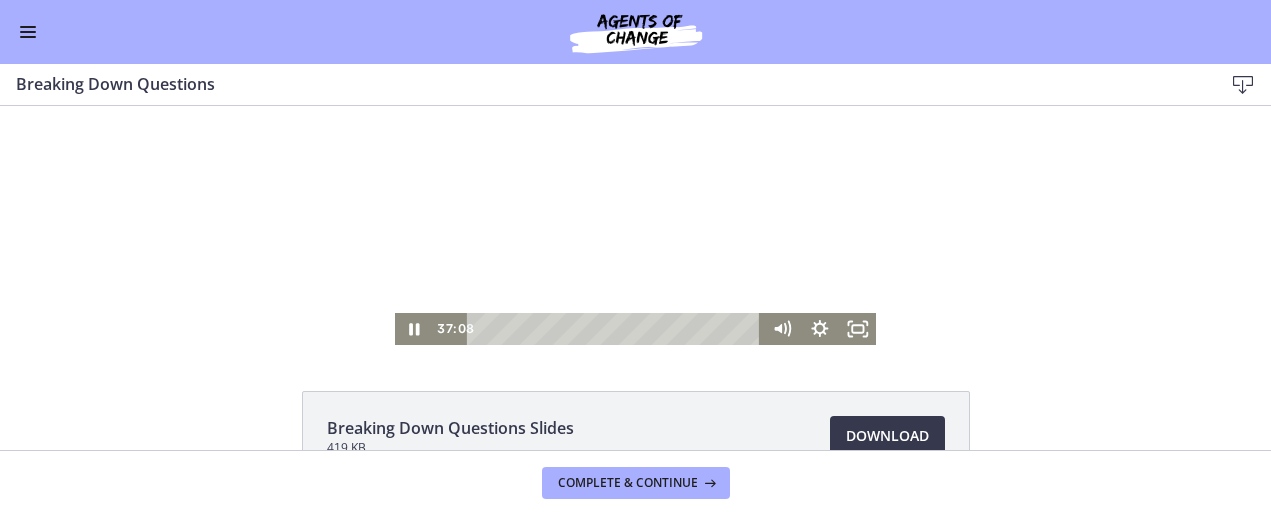 scroll, scrollTop: 0, scrollLeft: 0, axis: both 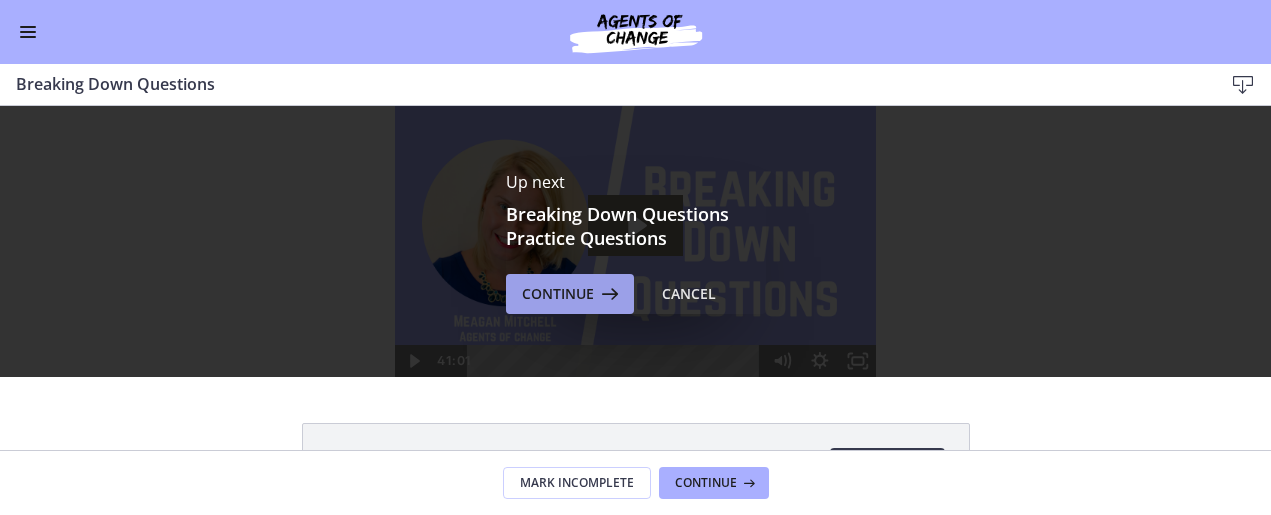 click on "Continue" at bounding box center [558, 294] 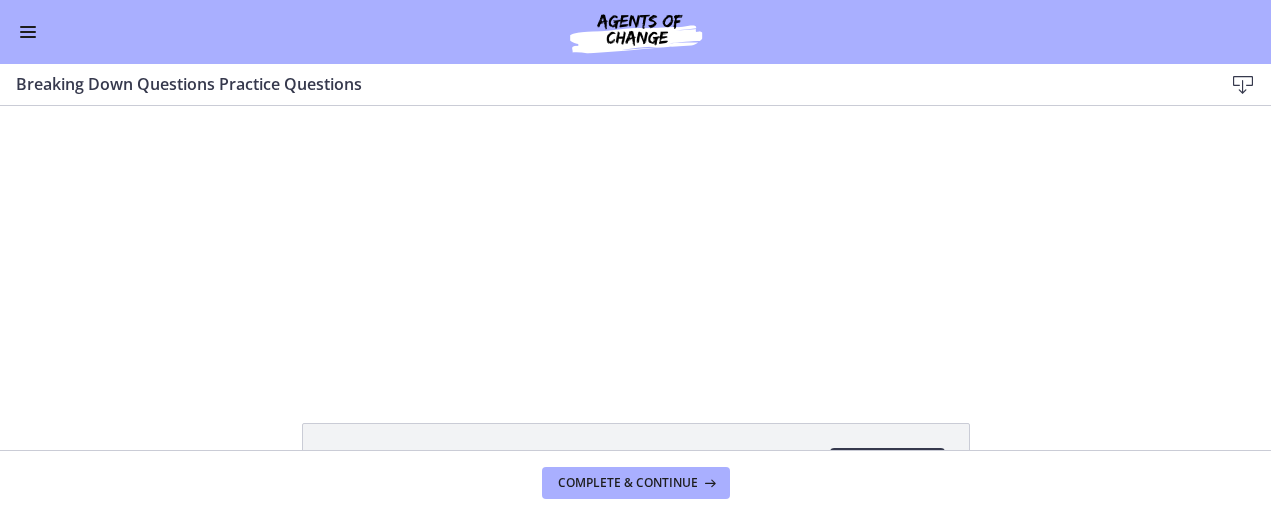 scroll, scrollTop: 0, scrollLeft: 0, axis: both 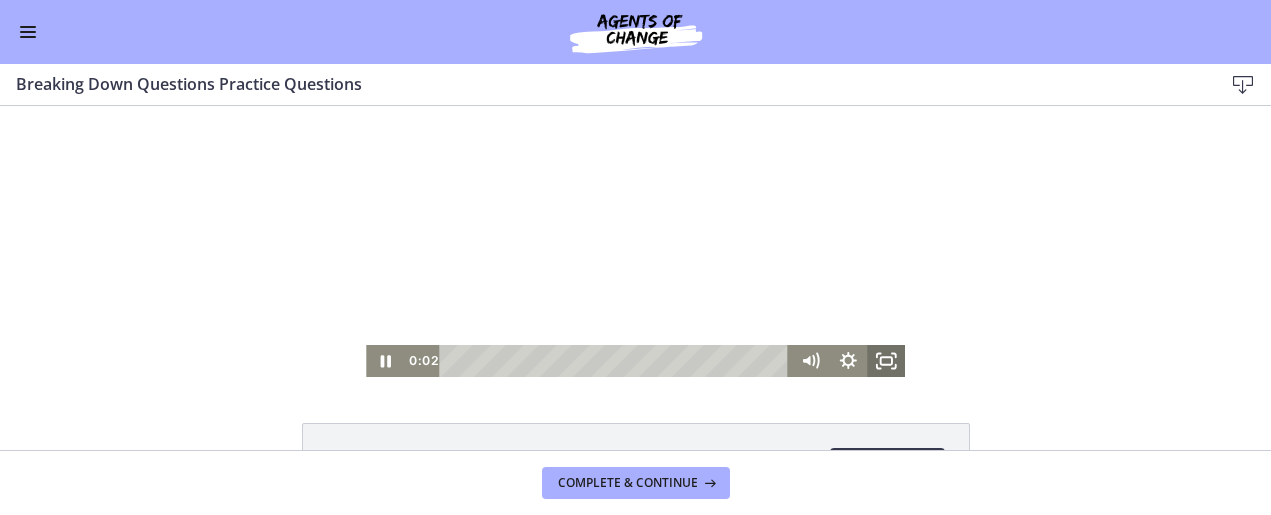click 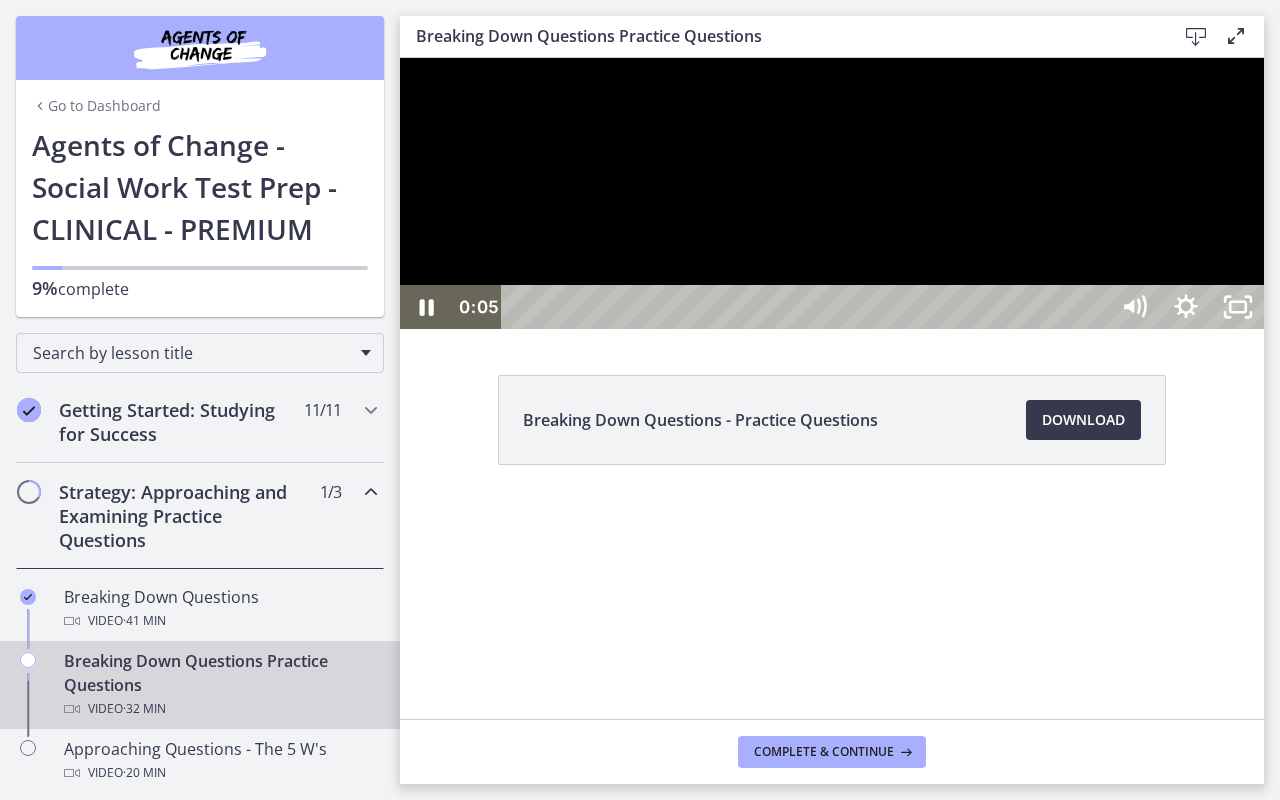 click at bounding box center [832, 193] 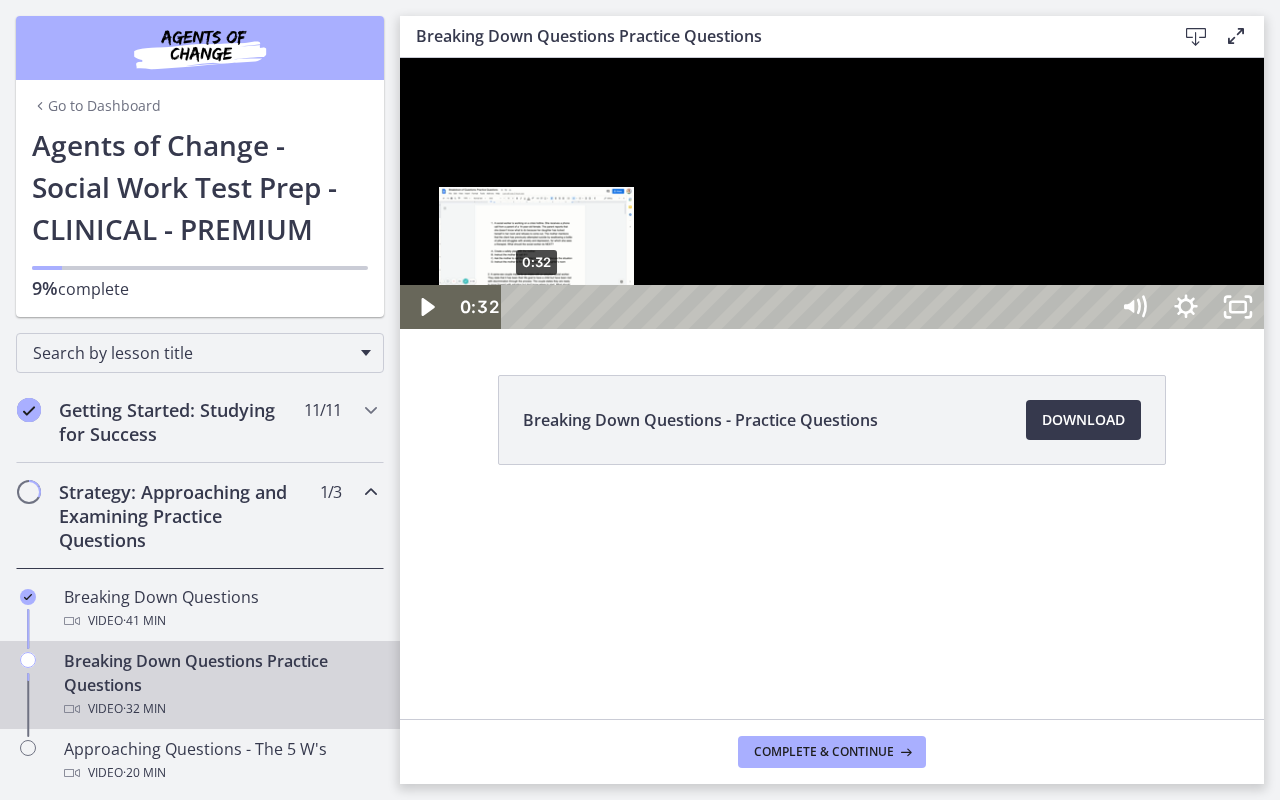 drag, startPoint x: 525, startPoint y: 834, endPoint x: 538, endPoint y: 834, distance: 13 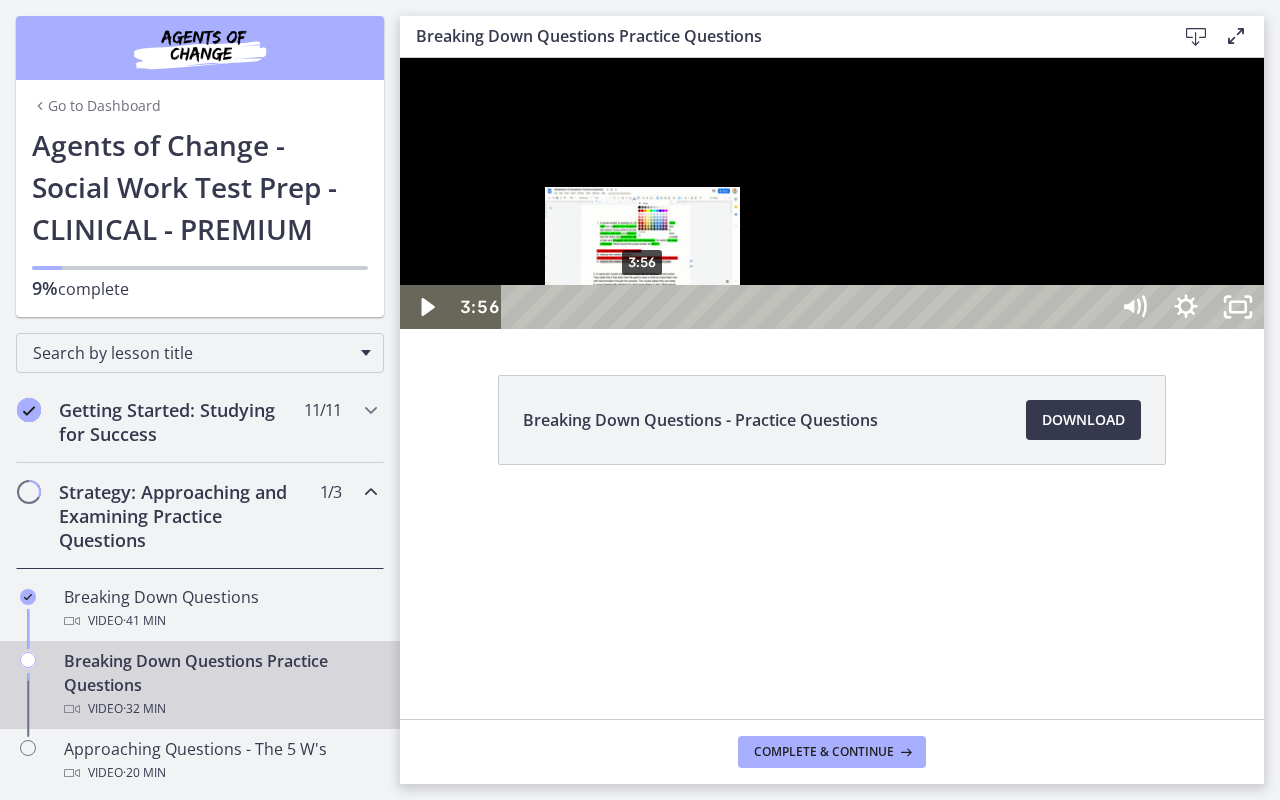 drag, startPoint x: 538, startPoint y: 834, endPoint x: 644, endPoint y: 843, distance: 106.381386 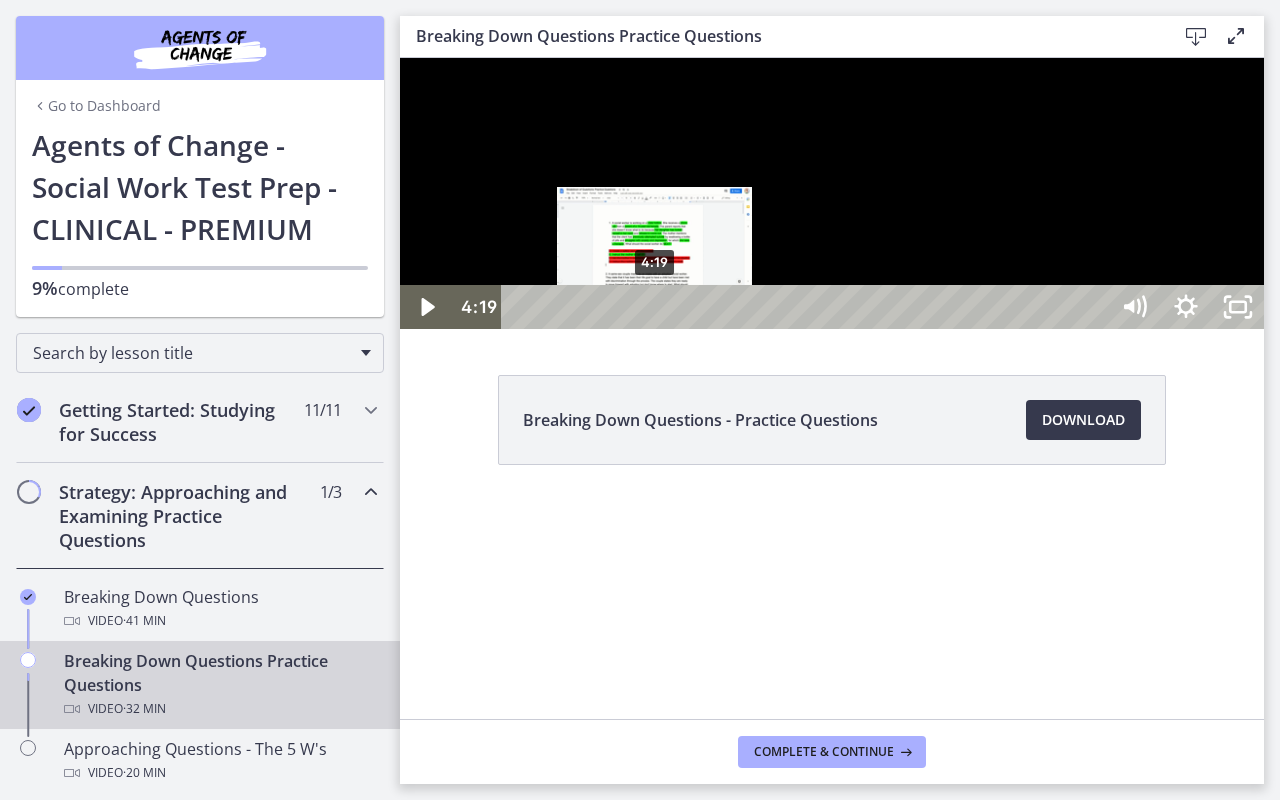 drag, startPoint x: 644, startPoint y: 835, endPoint x: 655, endPoint y: 836, distance: 11.045361 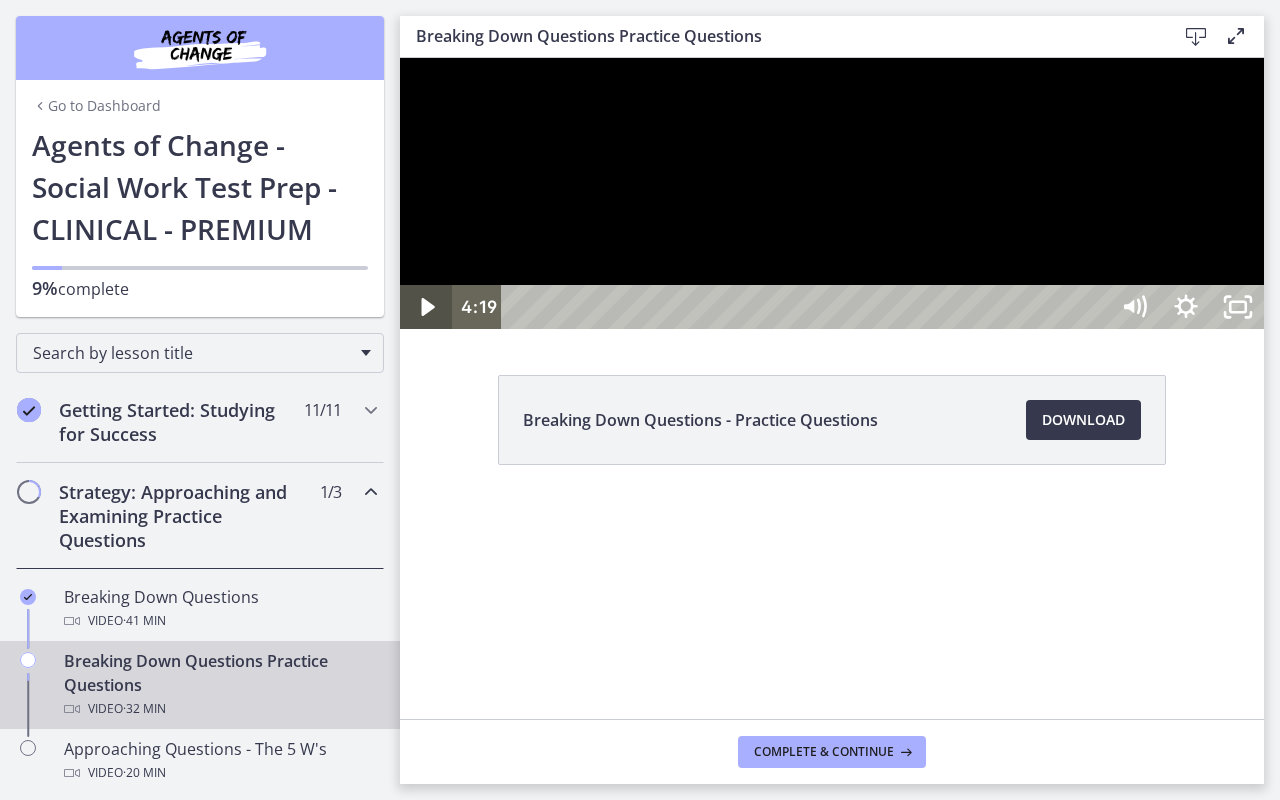 click 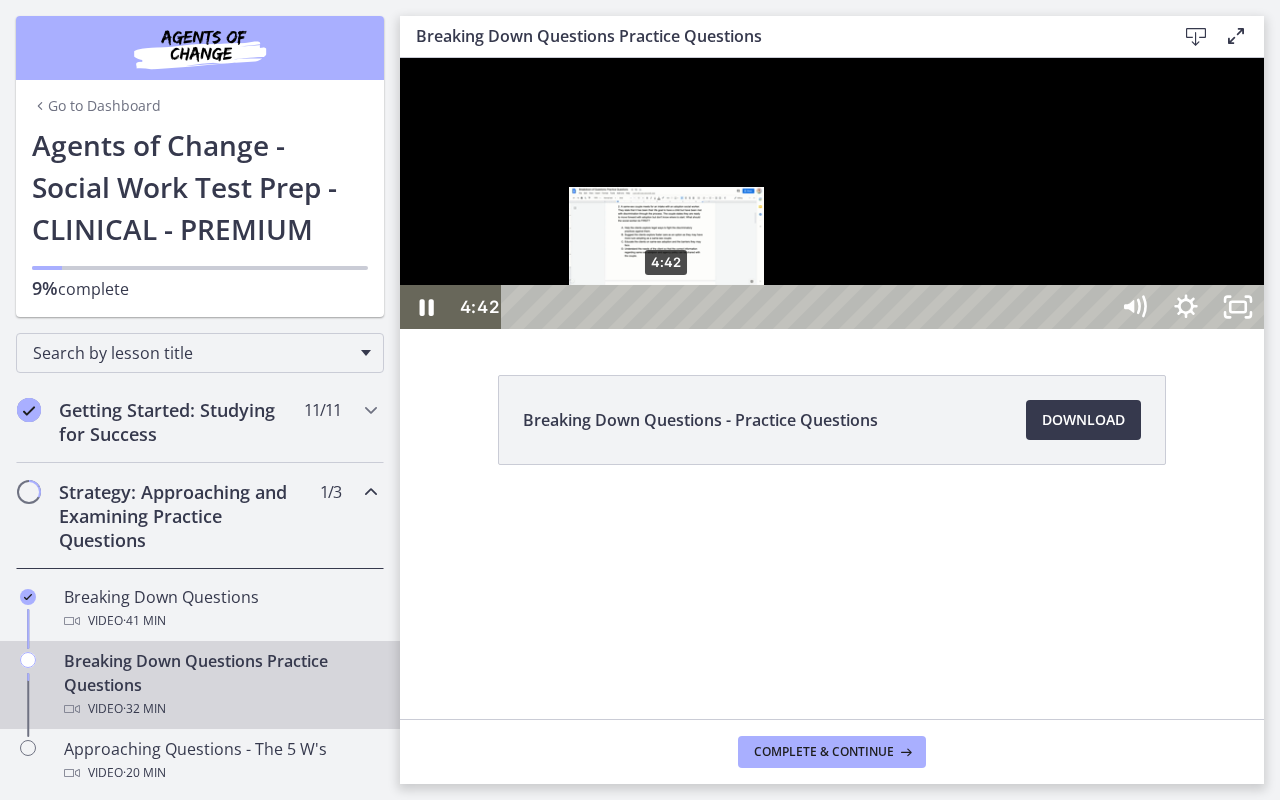 drag, startPoint x: 657, startPoint y: 832, endPoint x: 668, endPoint y: 832, distance: 11 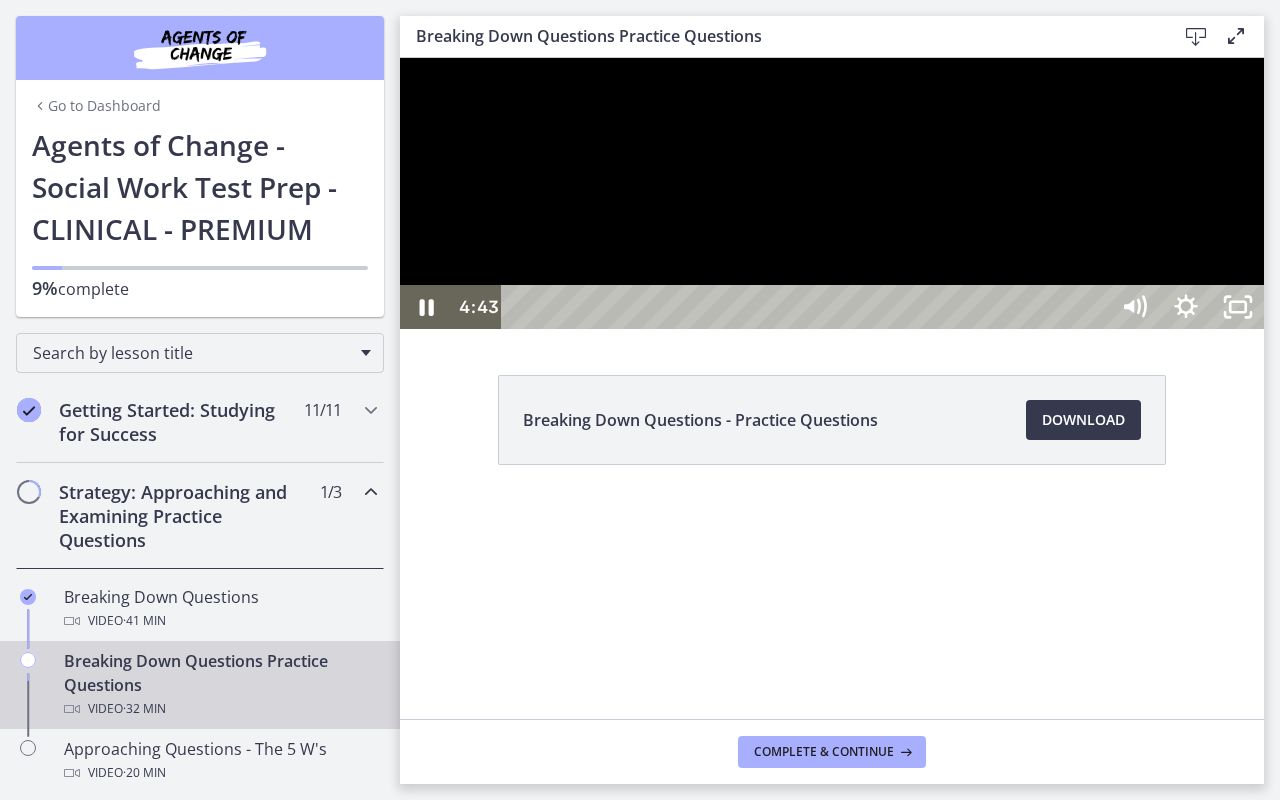 click at bounding box center [832, 193] 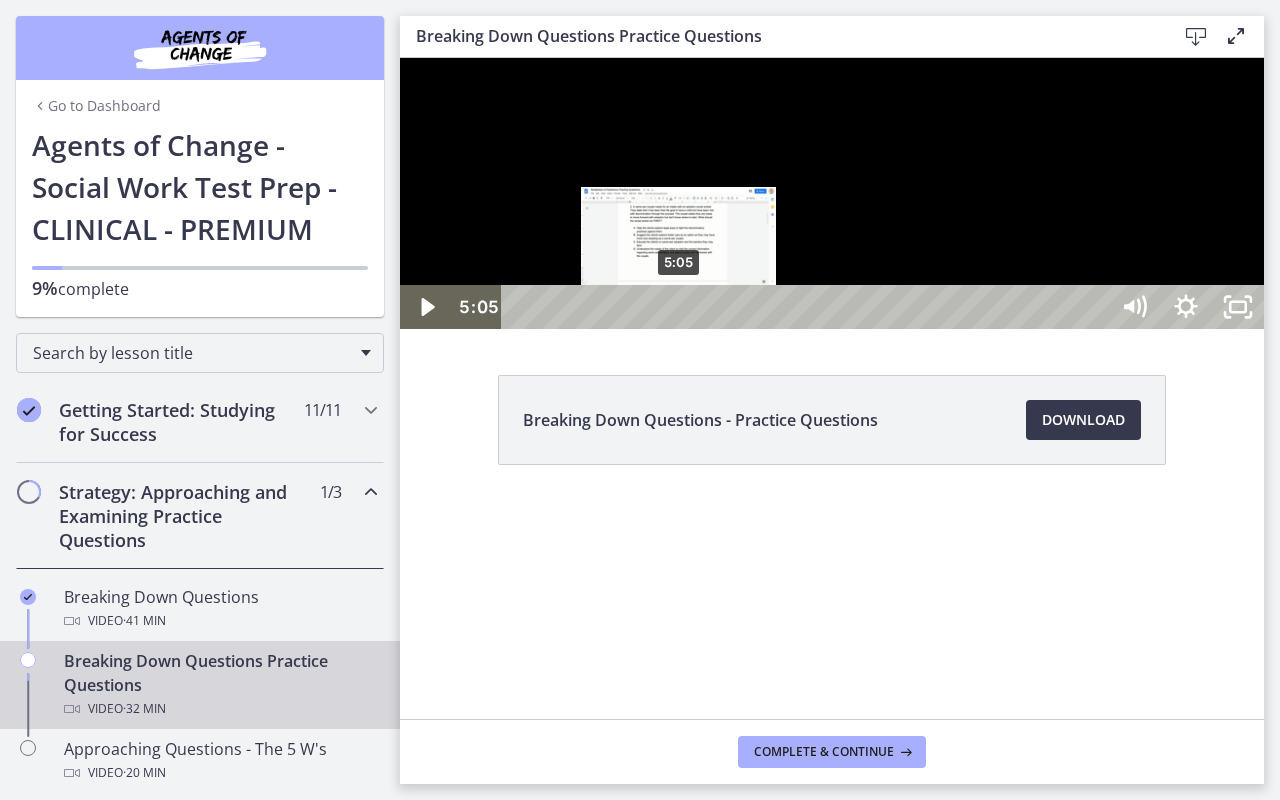 drag, startPoint x: 669, startPoint y: 836, endPoint x: 679, endPoint y: 835, distance: 10.049875 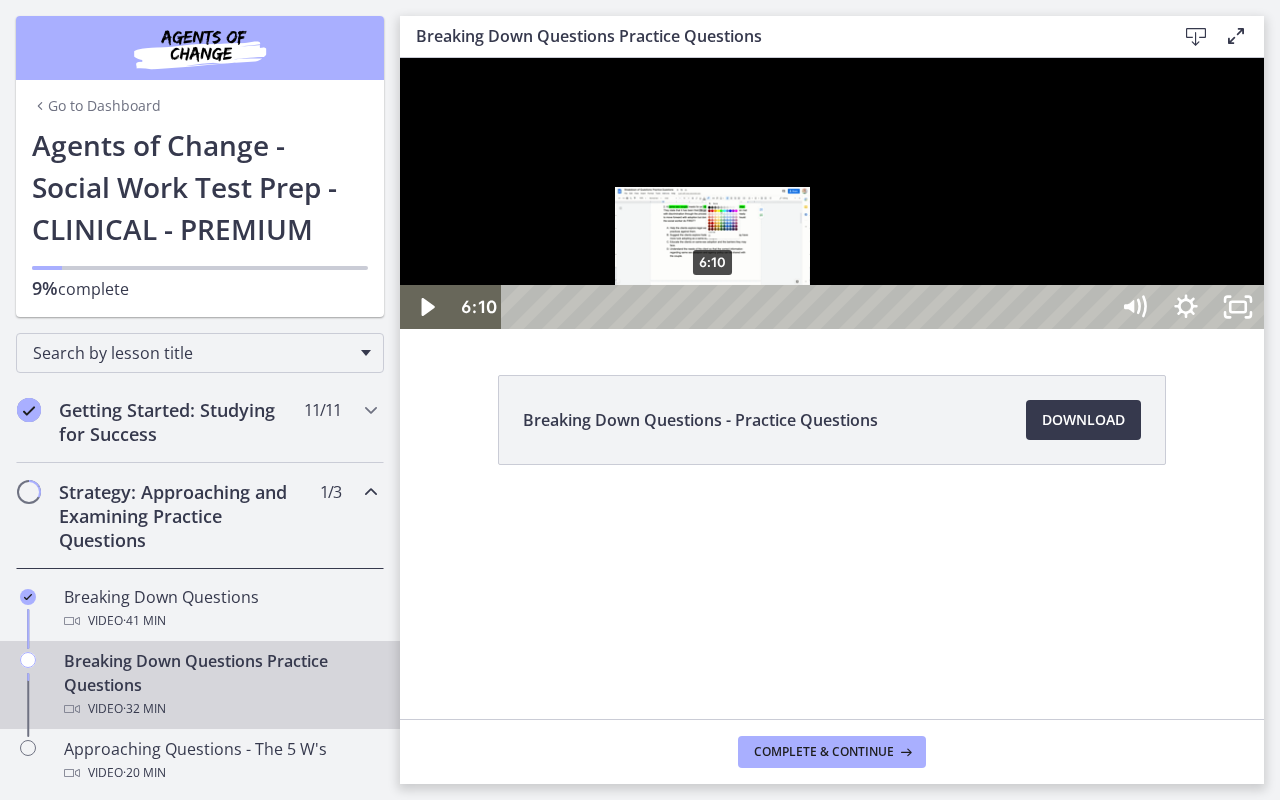 drag, startPoint x: 679, startPoint y: 835, endPoint x: 714, endPoint y: 835, distance: 35 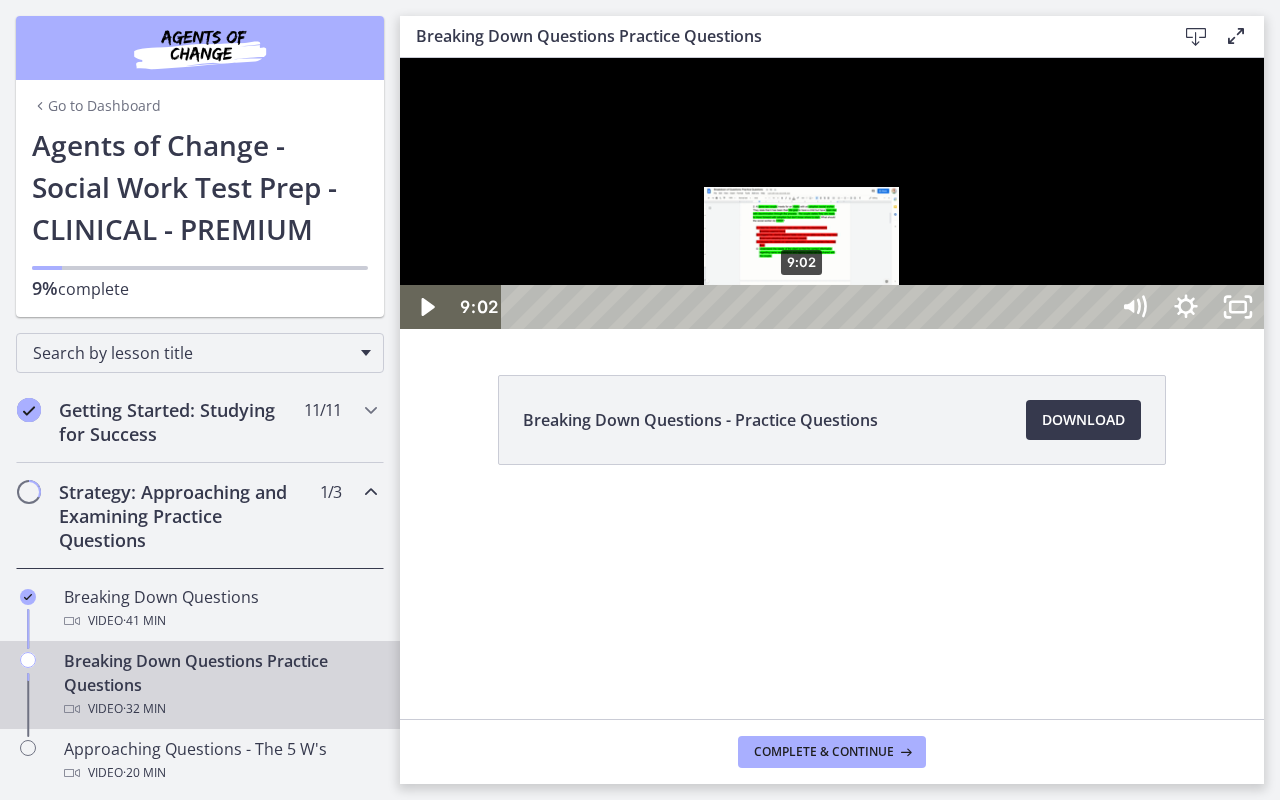 drag, startPoint x: 714, startPoint y: 835, endPoint x: 803, endPoint y: 837, distance: 89.02247 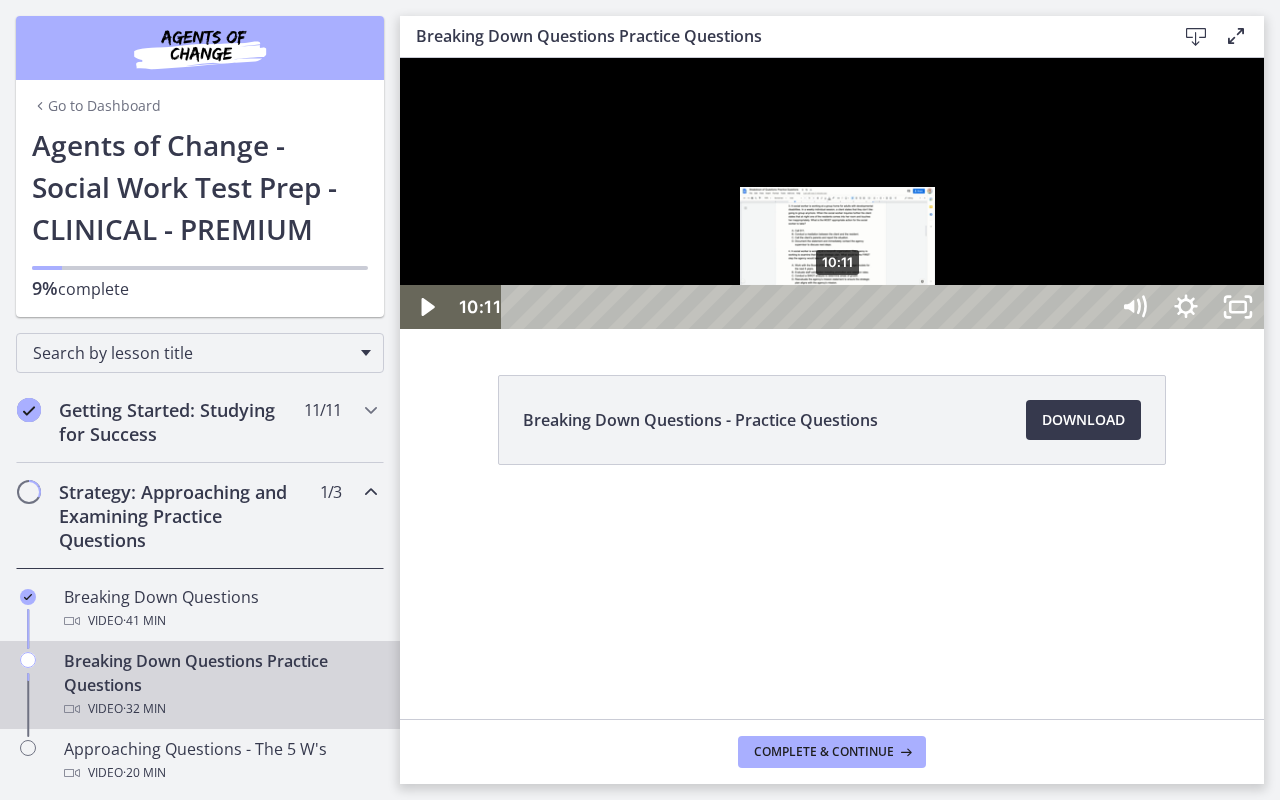 drag, startPoint x: 802, startPoint y: 836, endPoint x: 838, endPoint y: 836, distance: 36 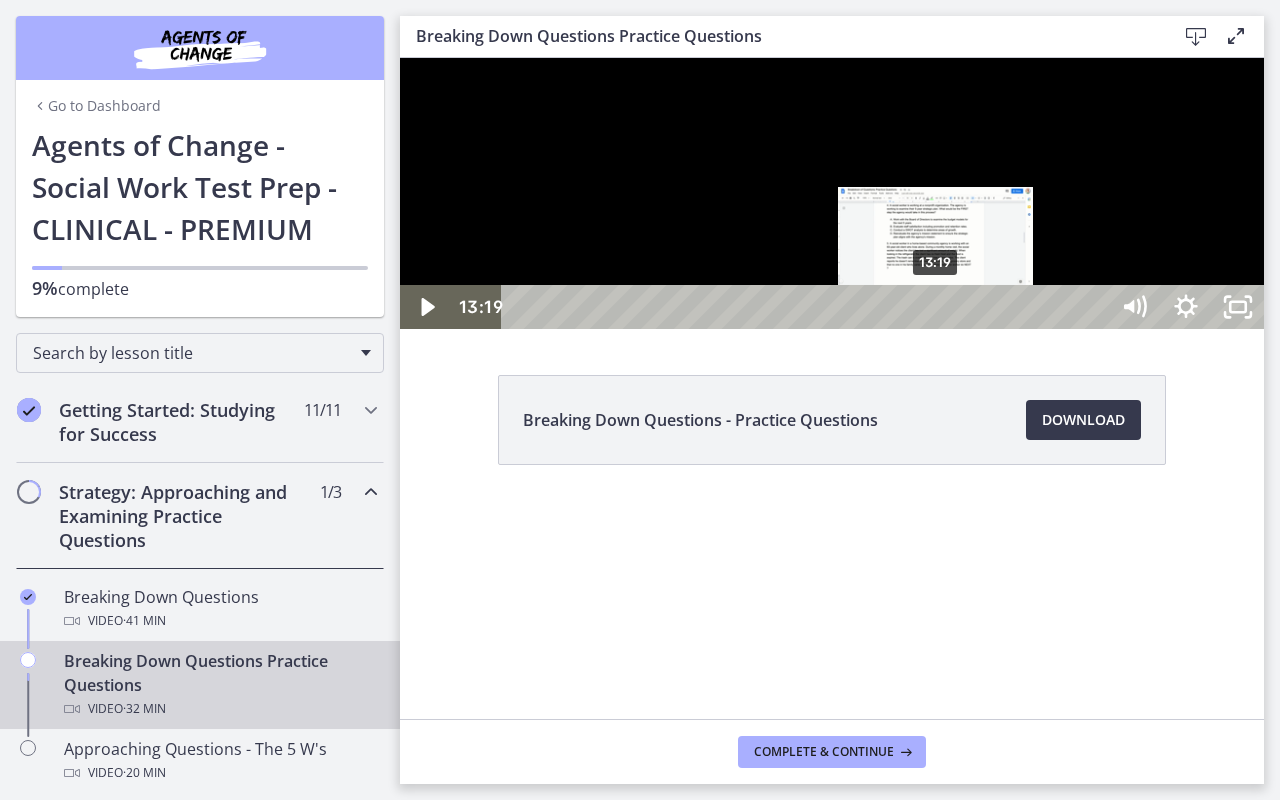 click on "13:19" at bounding box center [807, 307] 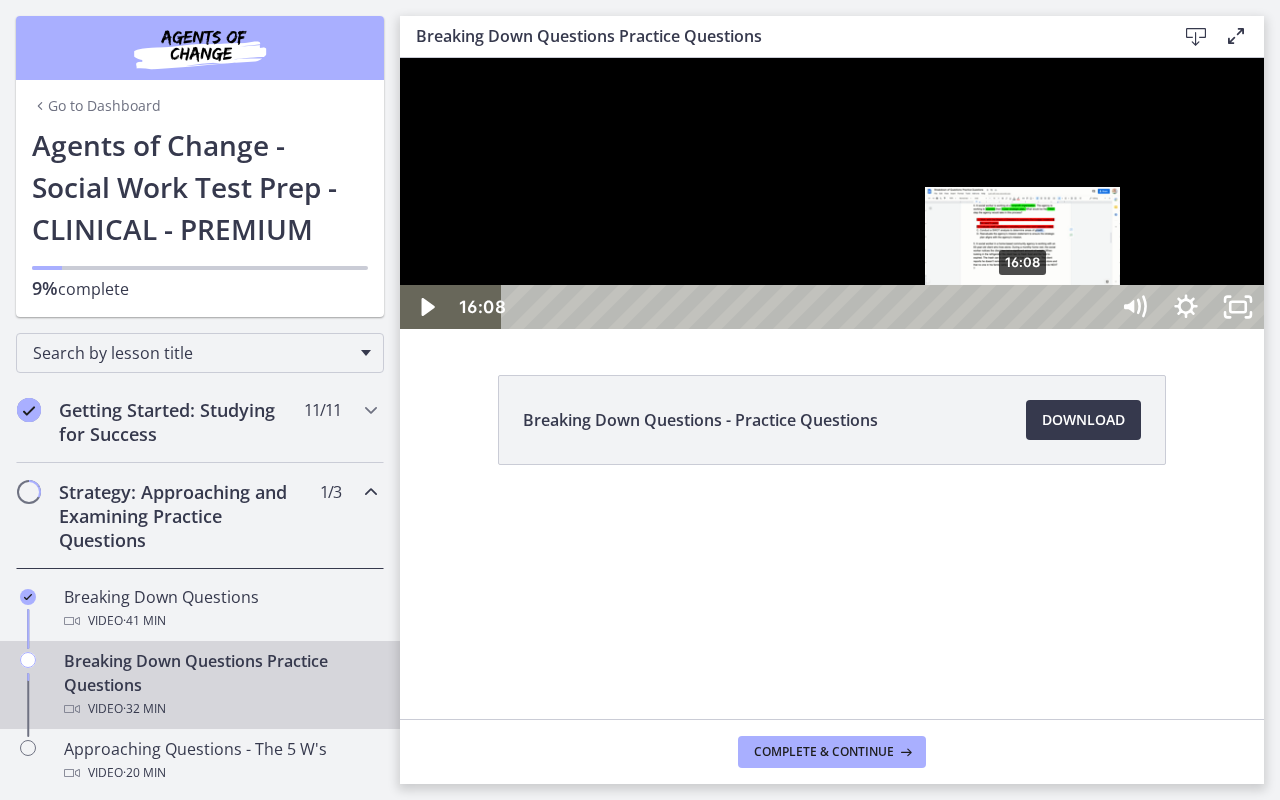click on "16:08" at bounding box center (807, 307) 